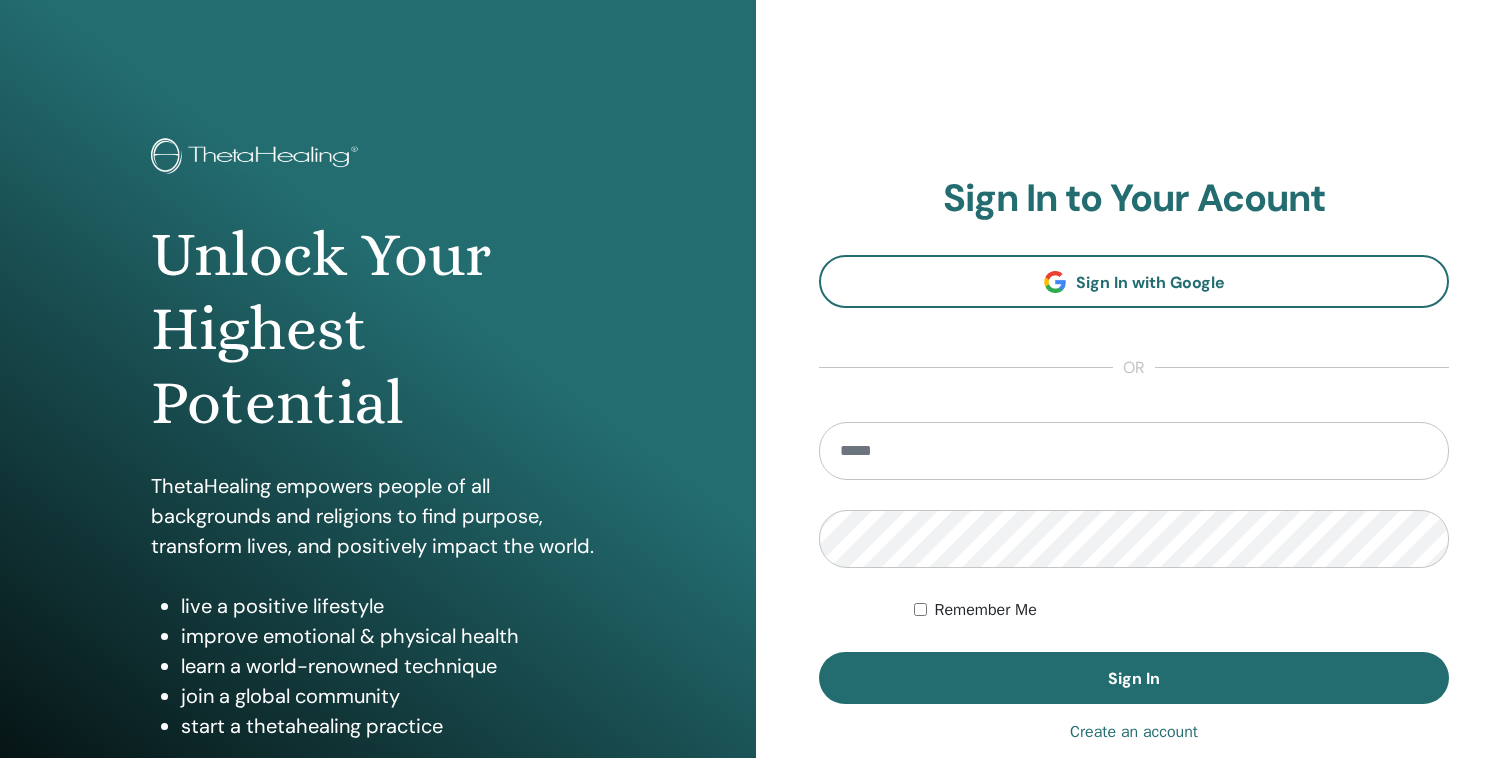 scroll, scrollTop: 0, scrollLeft: 0, axis: both 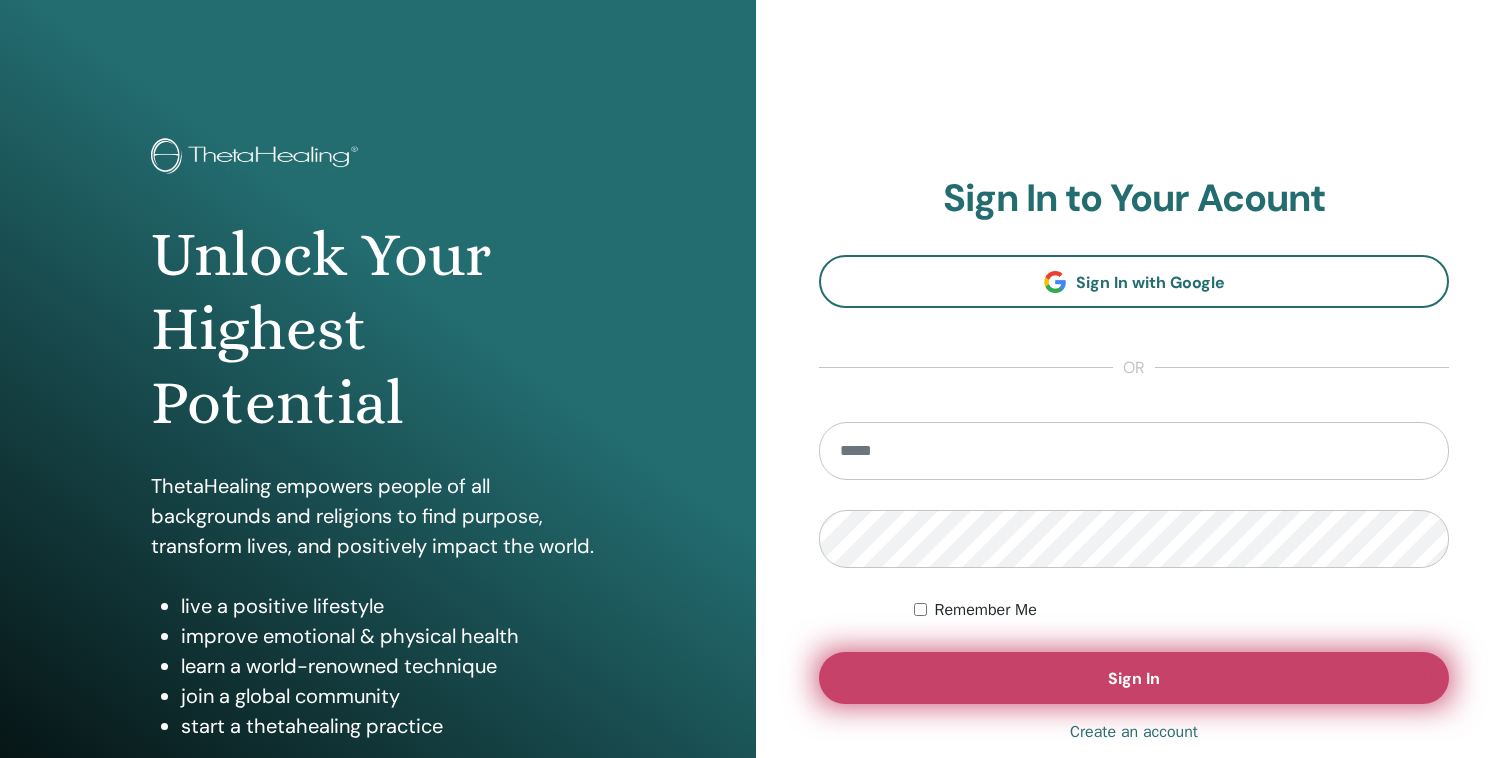 type on "**********" 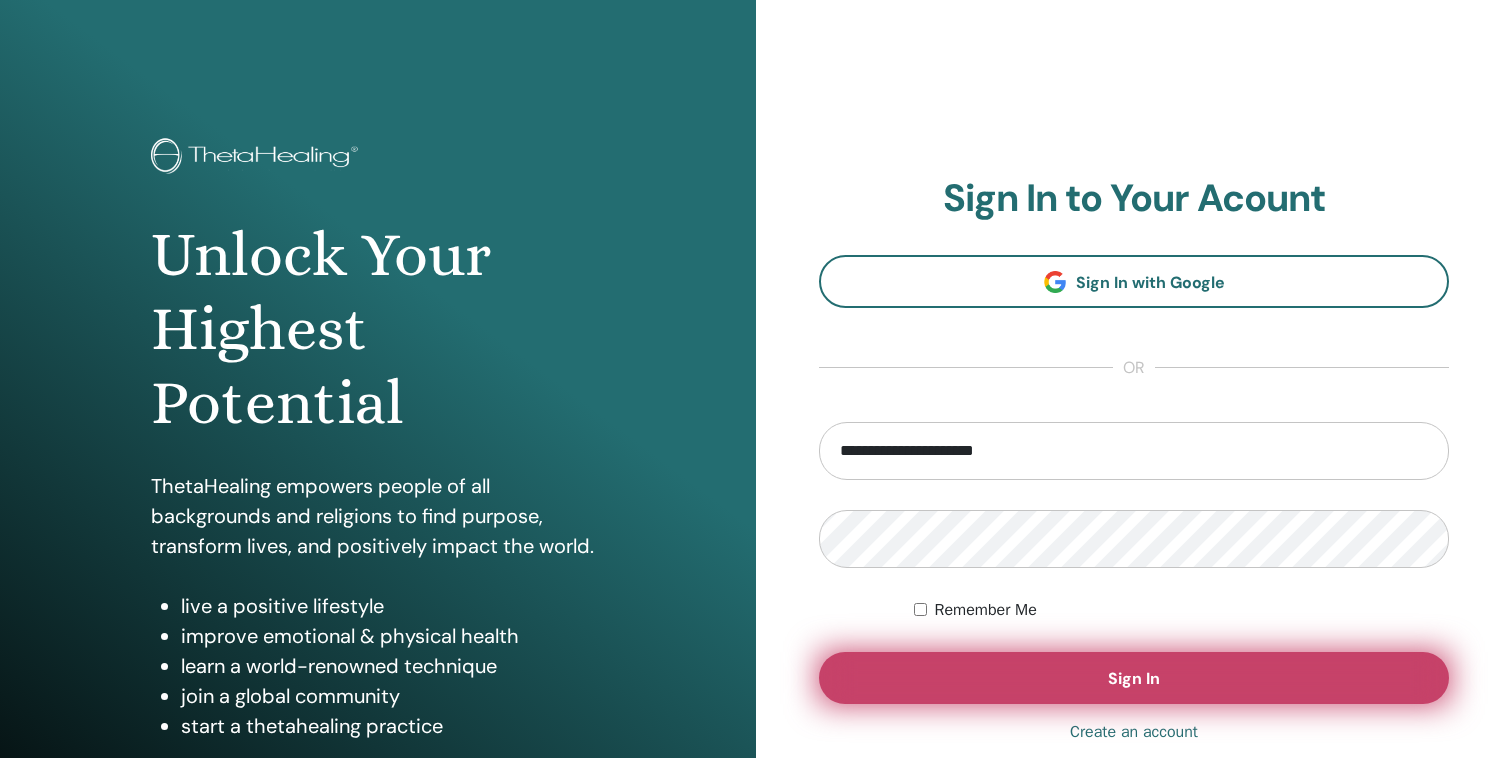 click on "Sign In" at bounding box center [1134, 678] 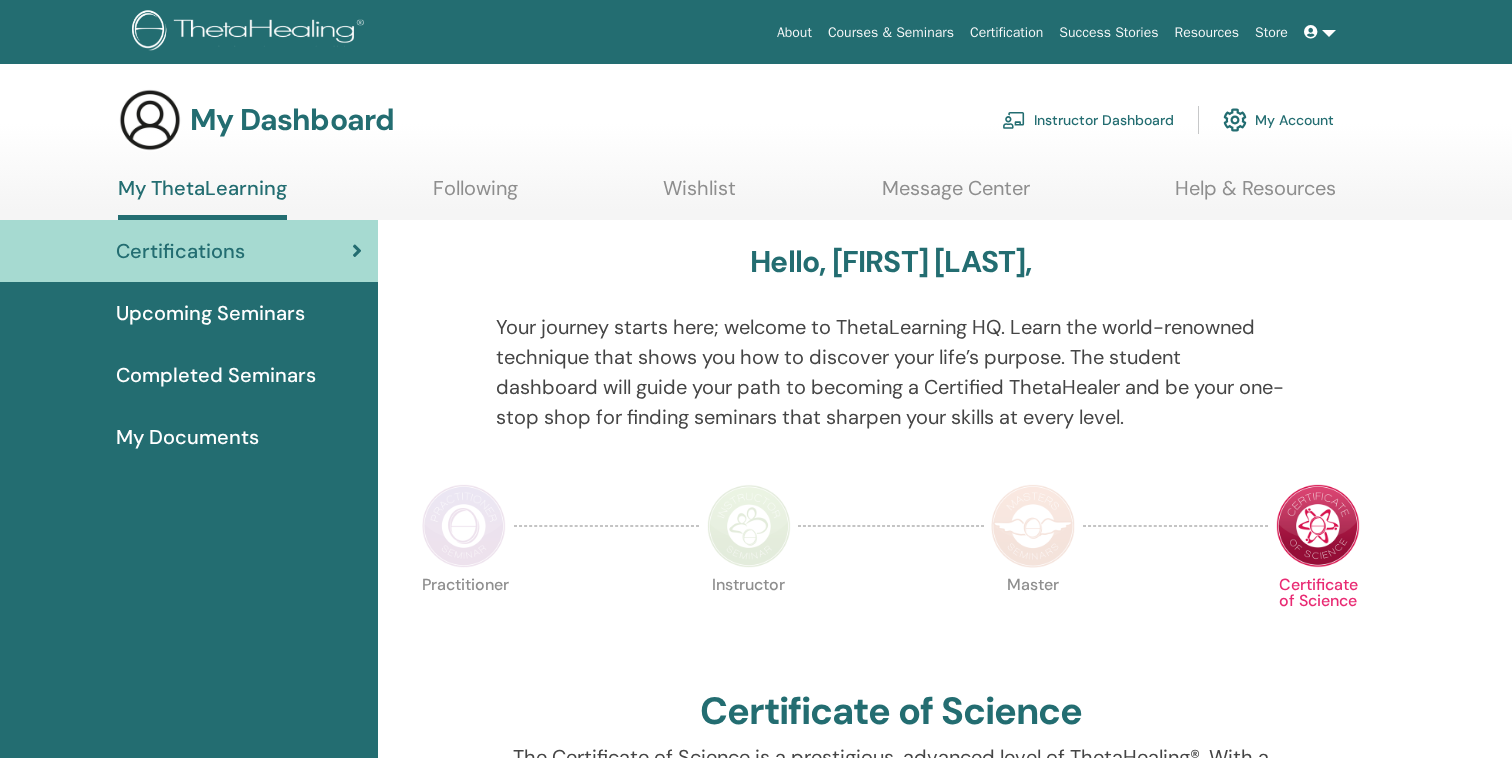 scroll, scrollTop: 0, scrollLeft: 0, axis: both 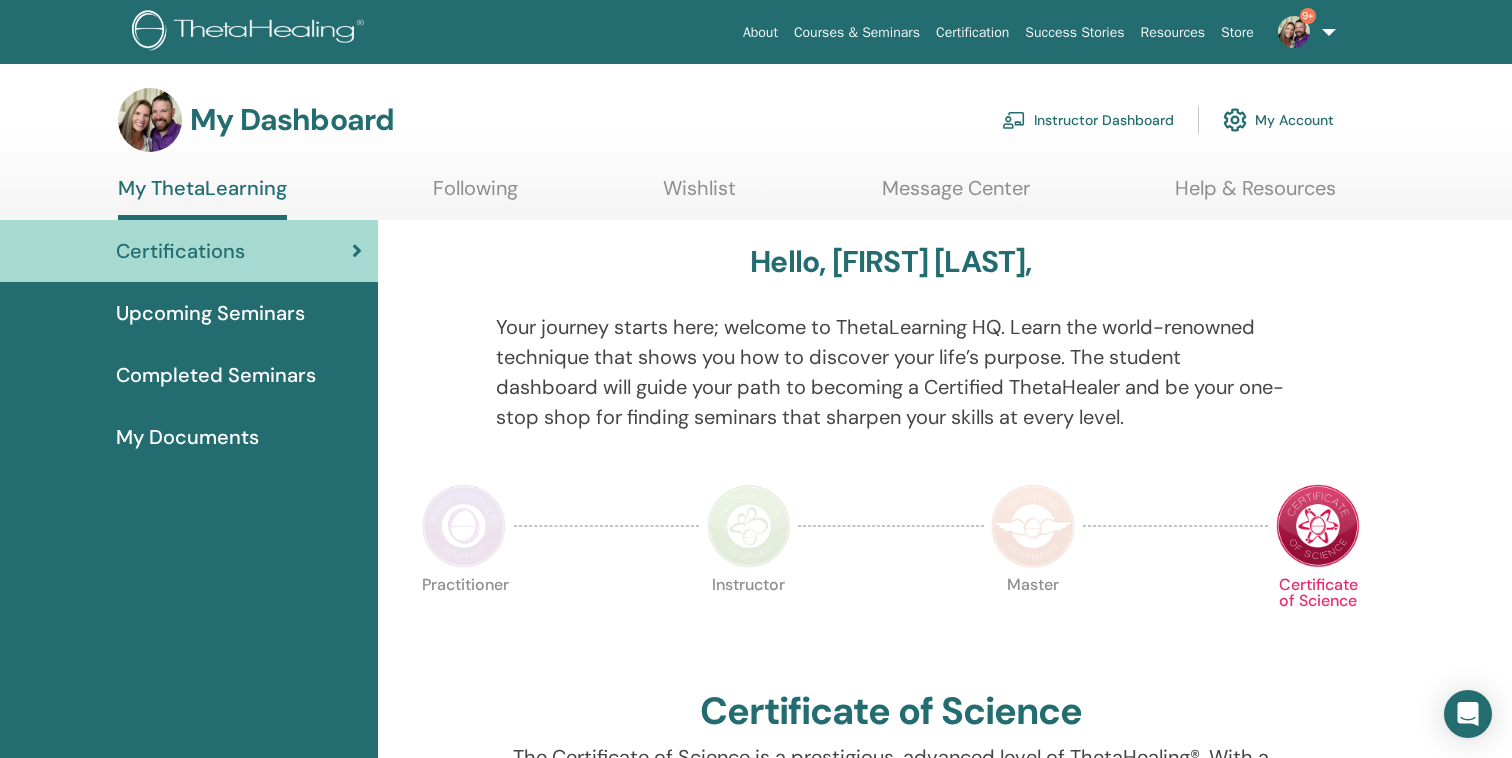 click on "Instructor Dashboard" at bounding box center [1088, 120] 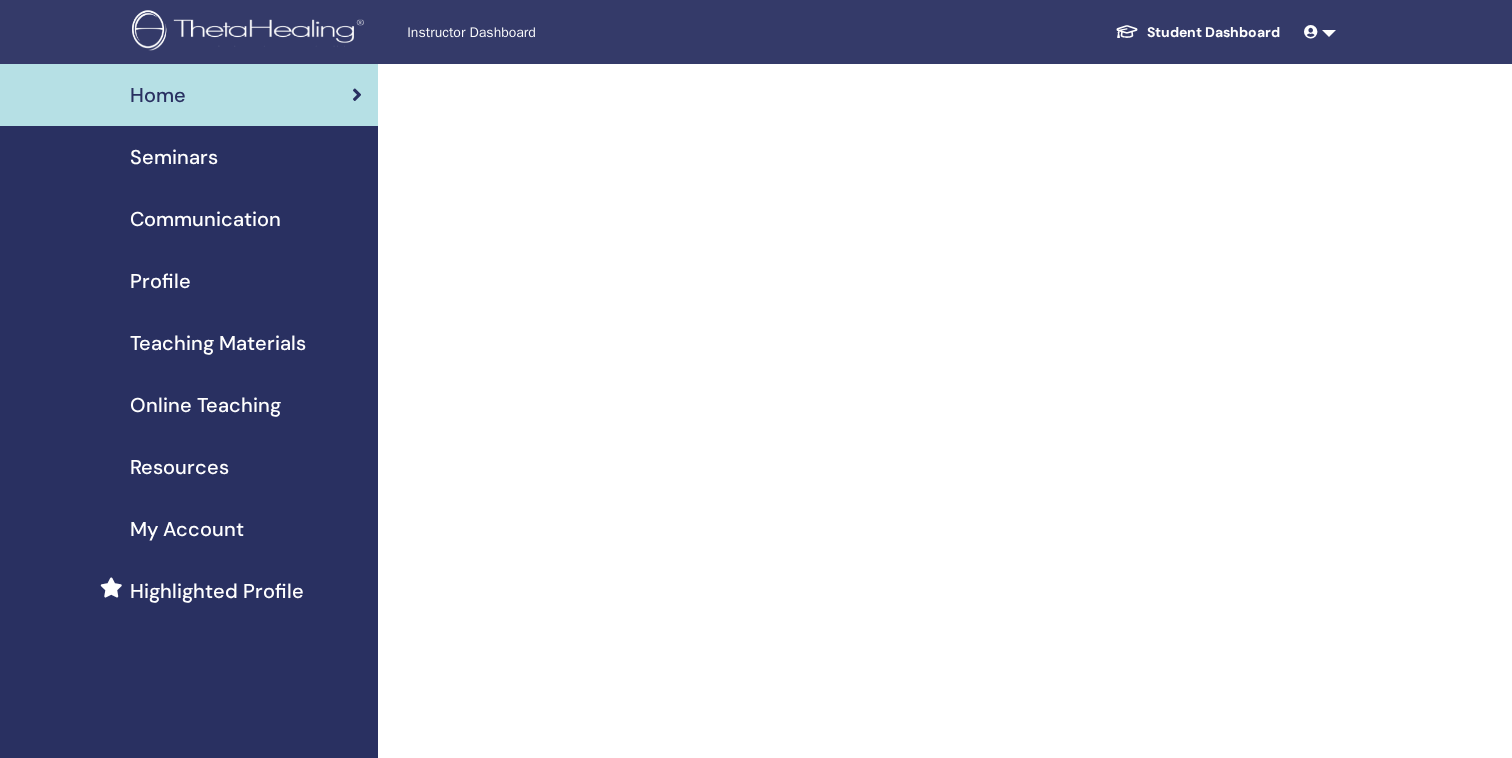 scroll, scrollTop: 0, scrollLeft: 0, axis: both 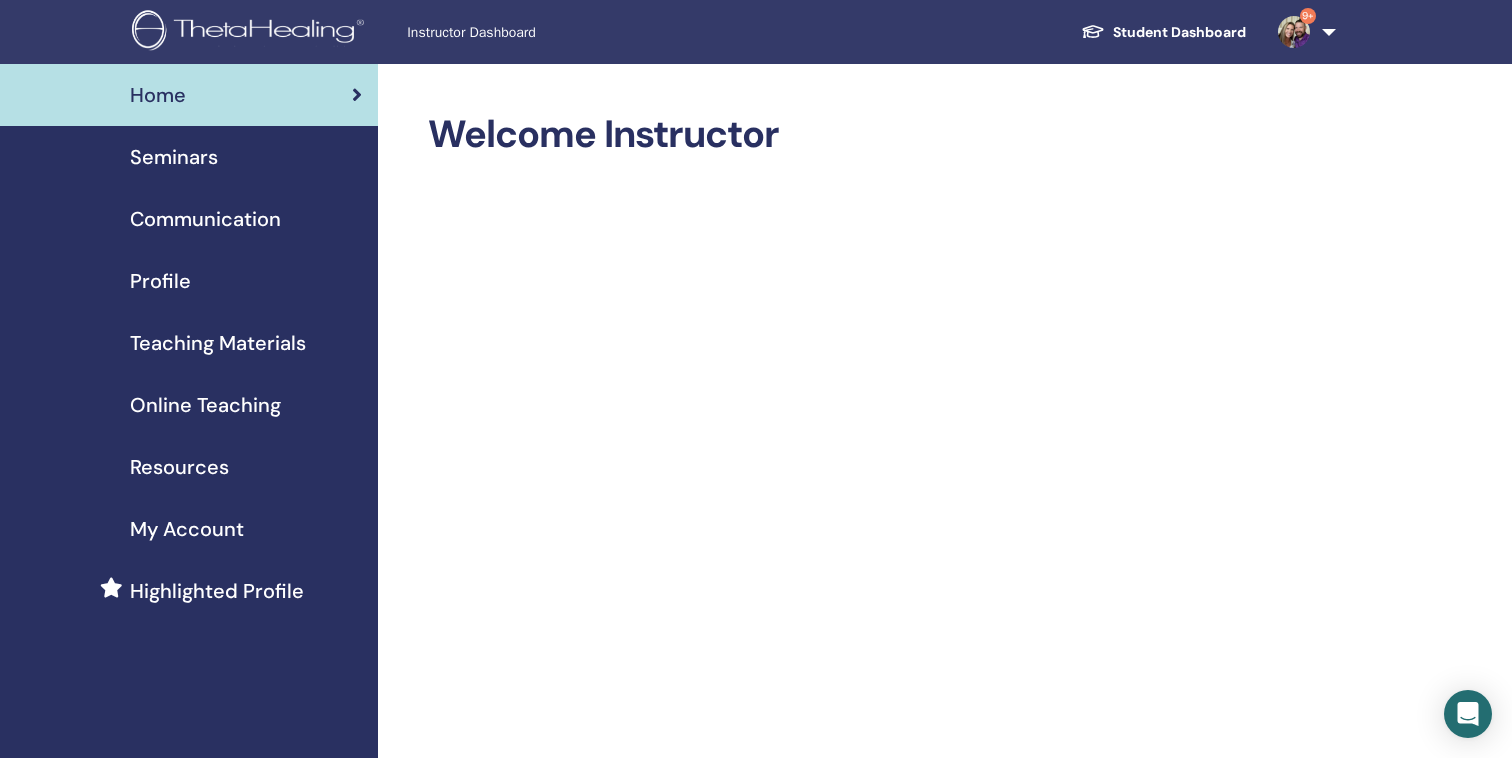 click on "Seminars" at bounding box center [174, 157] 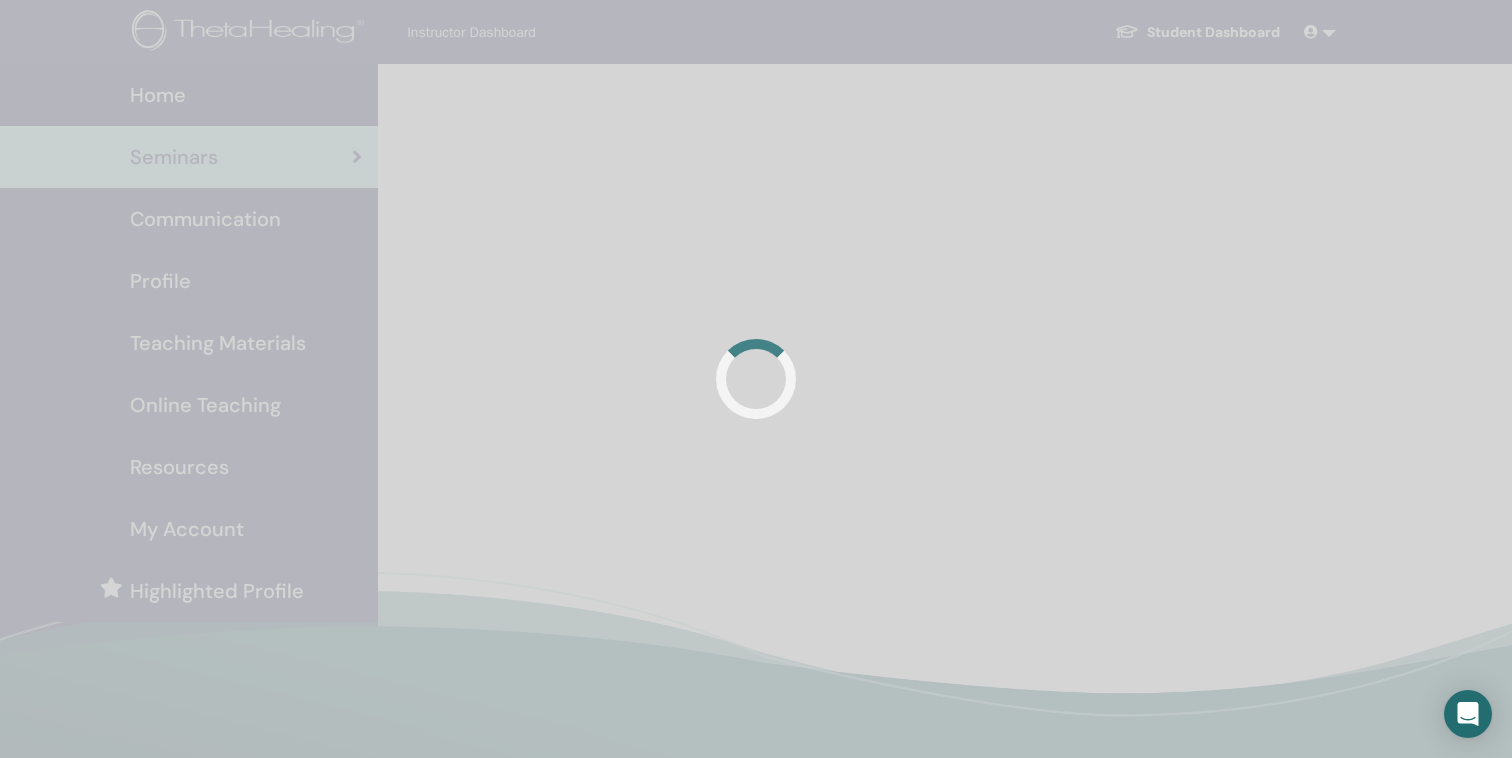 scroll, scrollTop: 0, scrollLeft: 0, axis: both 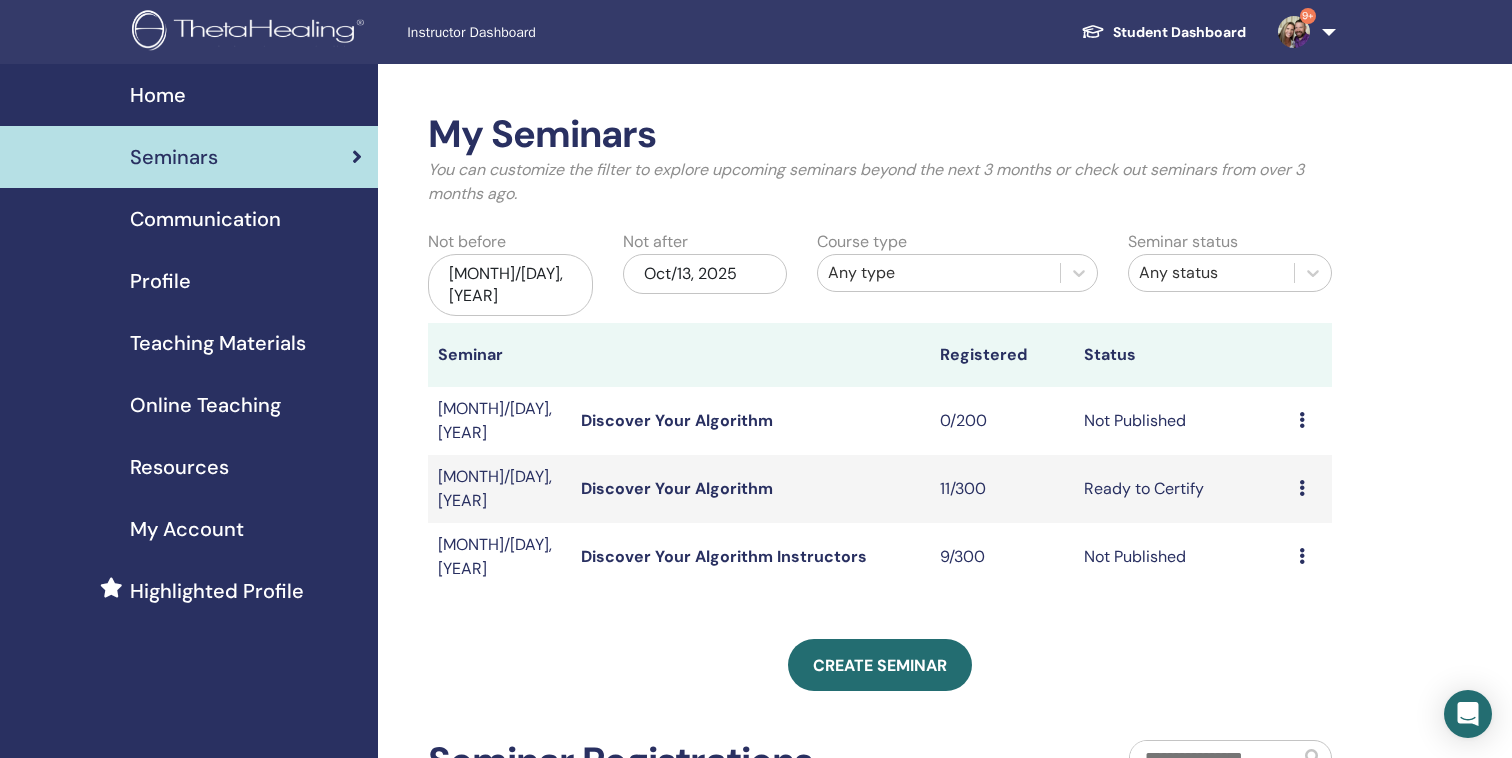 click on "Preview Edit Attendees Cancel" at bounding box center (1310, 489) 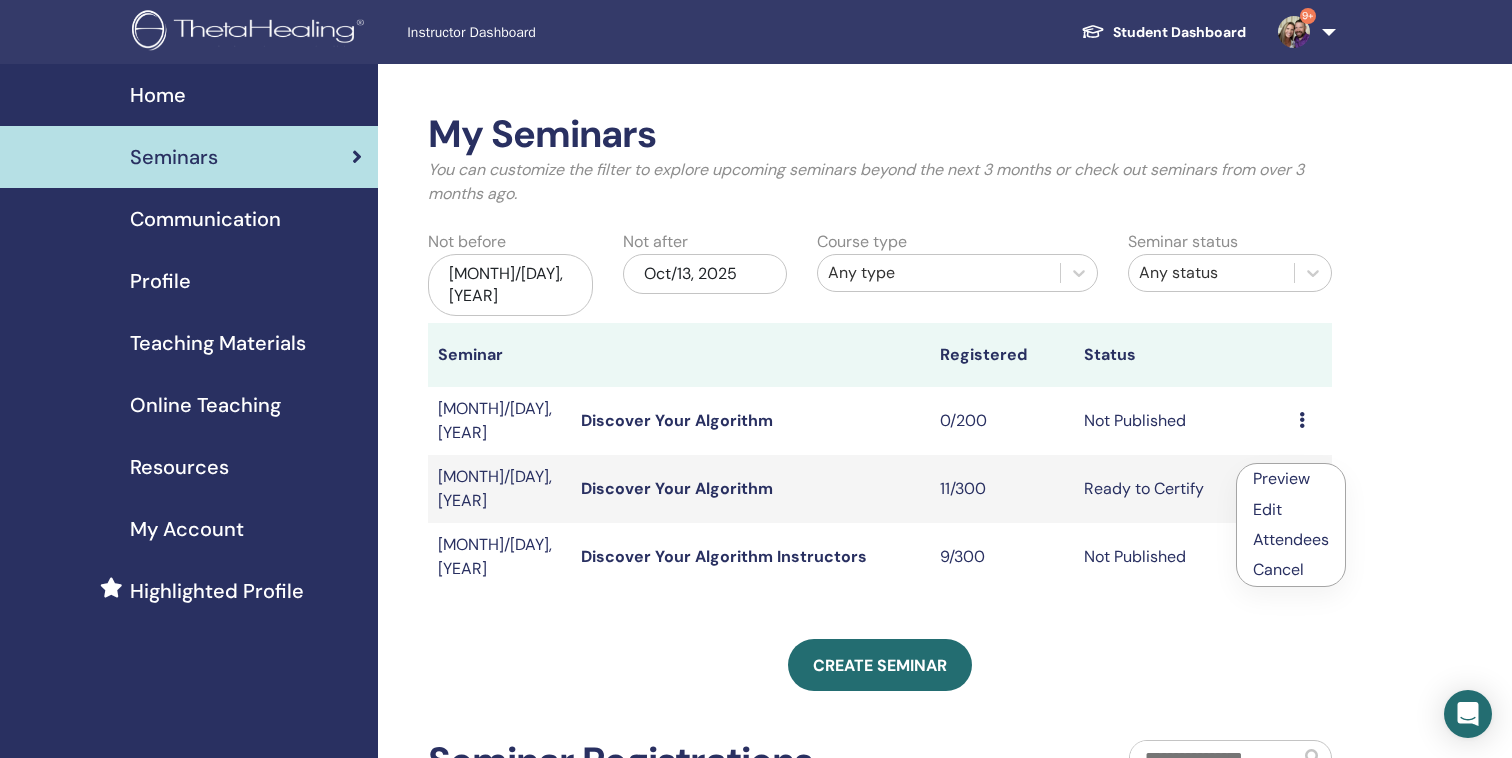 click on "Attendees" at bounding box center [1291, 539] 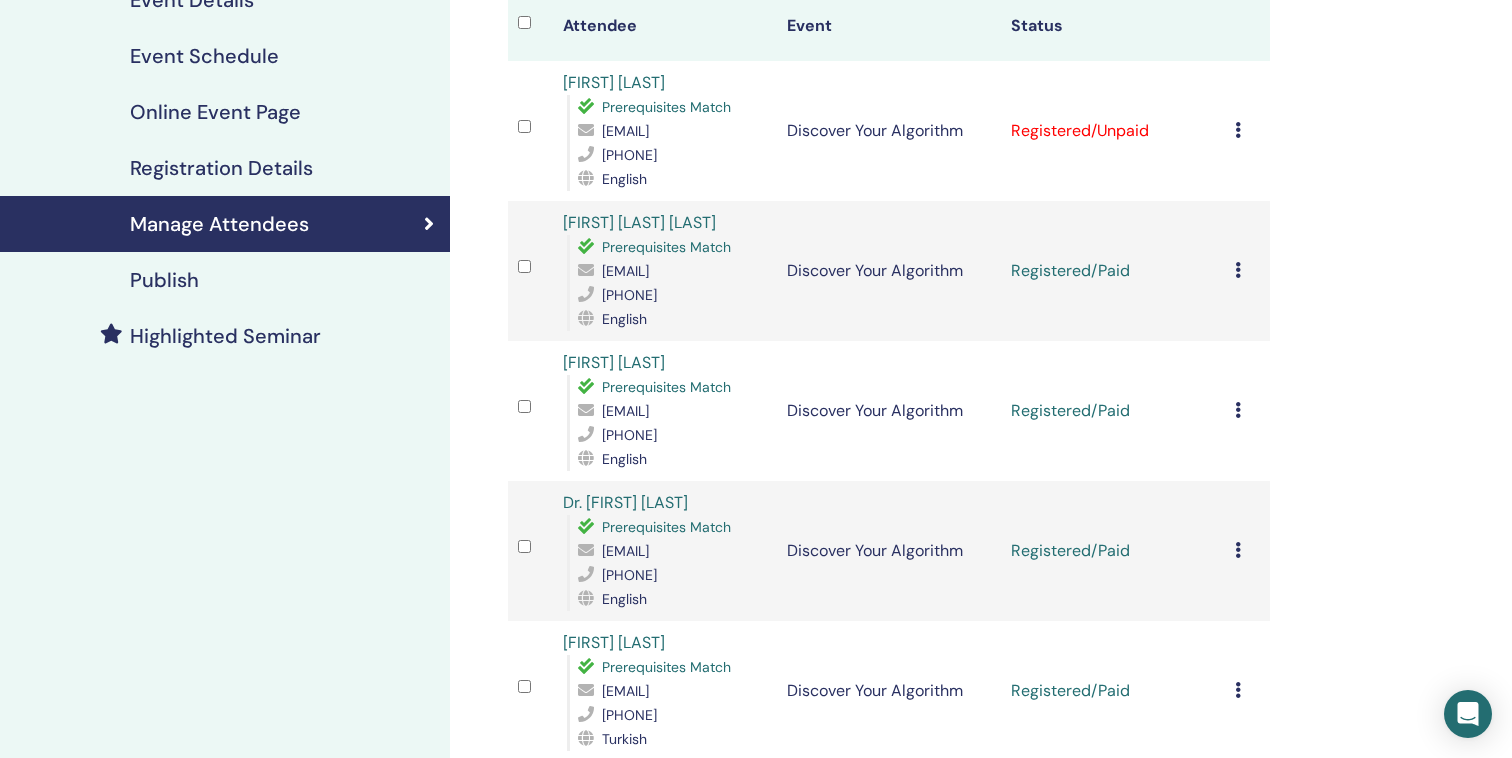 scroll, scrollTop: 280, scrollLeft: 0, axis: vertical 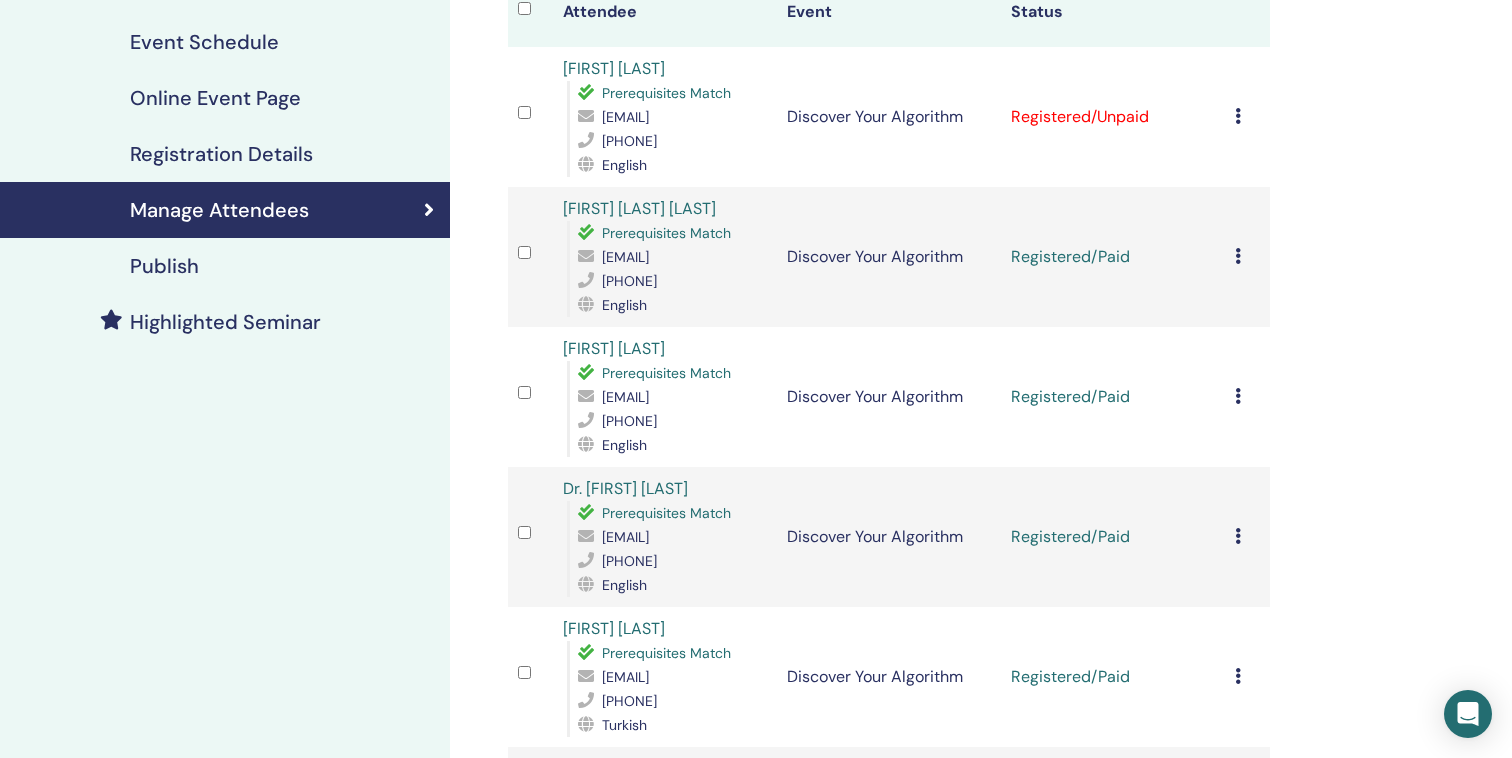 click on "Cancel Registration Do not auto-certify Mark as Paid Mark as Unpaid Mark as Absent Complete and Certify Download Certificate" at bounding box center [1247, 117] 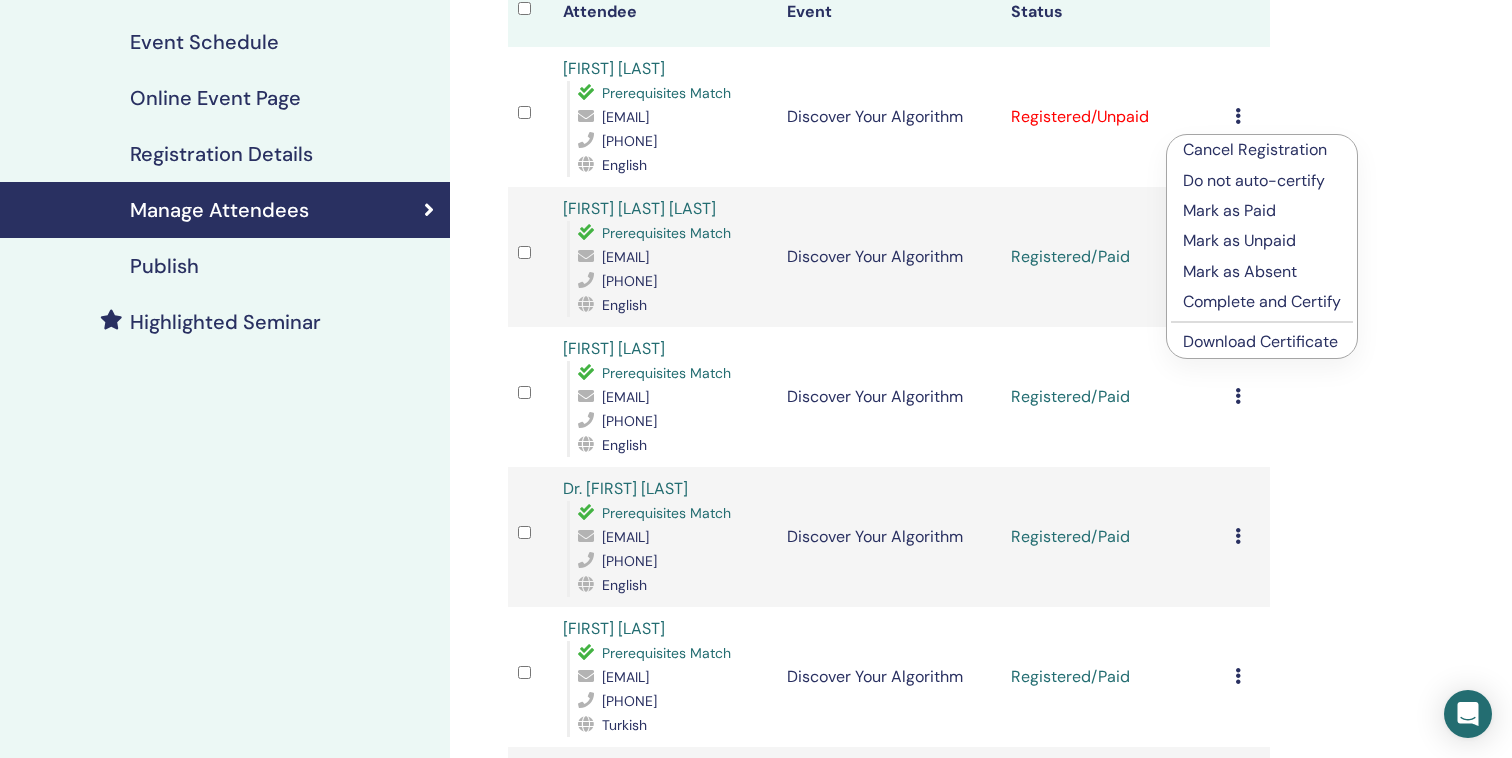 click on "Mark as Paid" at bounding box center (1262, 211) 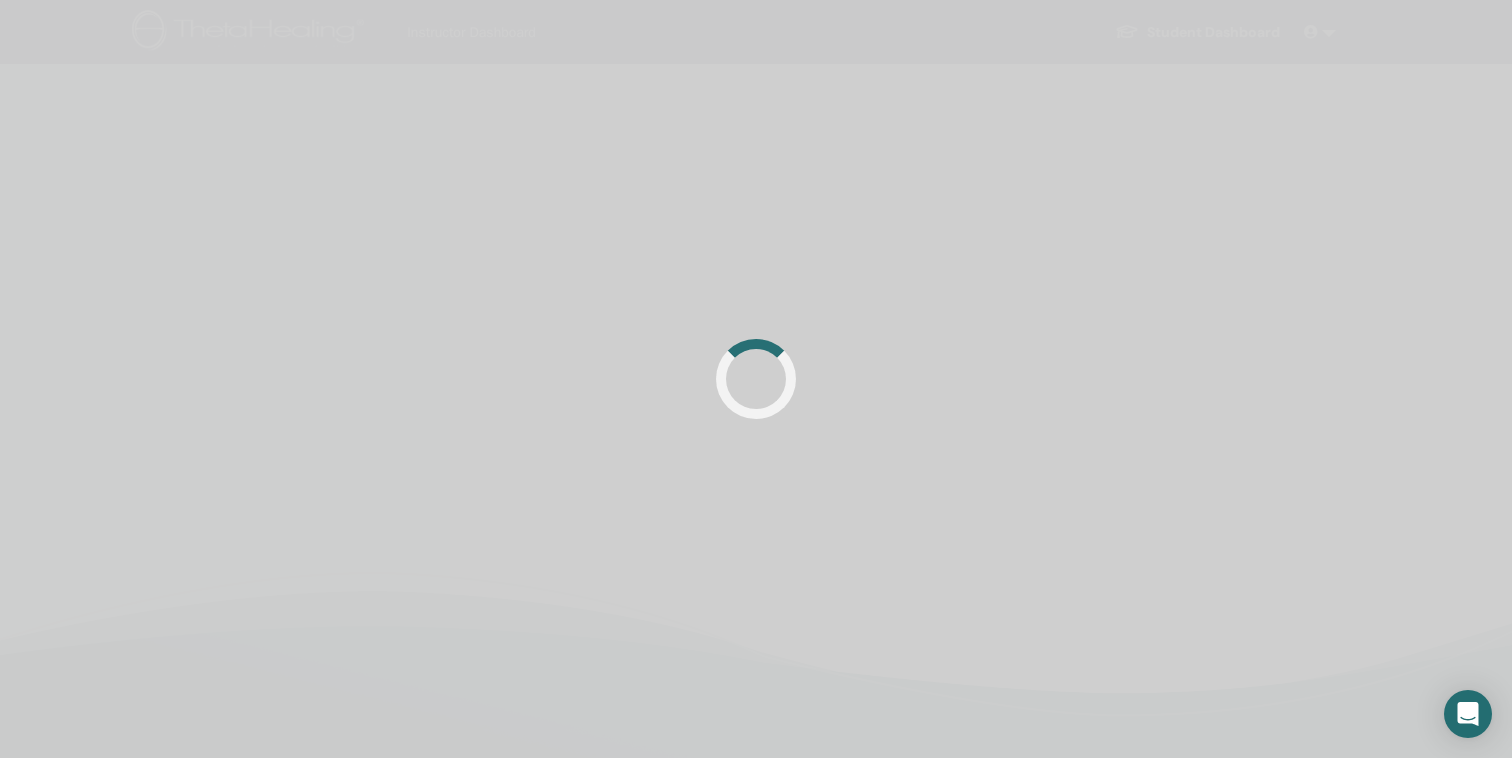 scroll, scrollTop: 0, scrollLeft: 0, axis: both 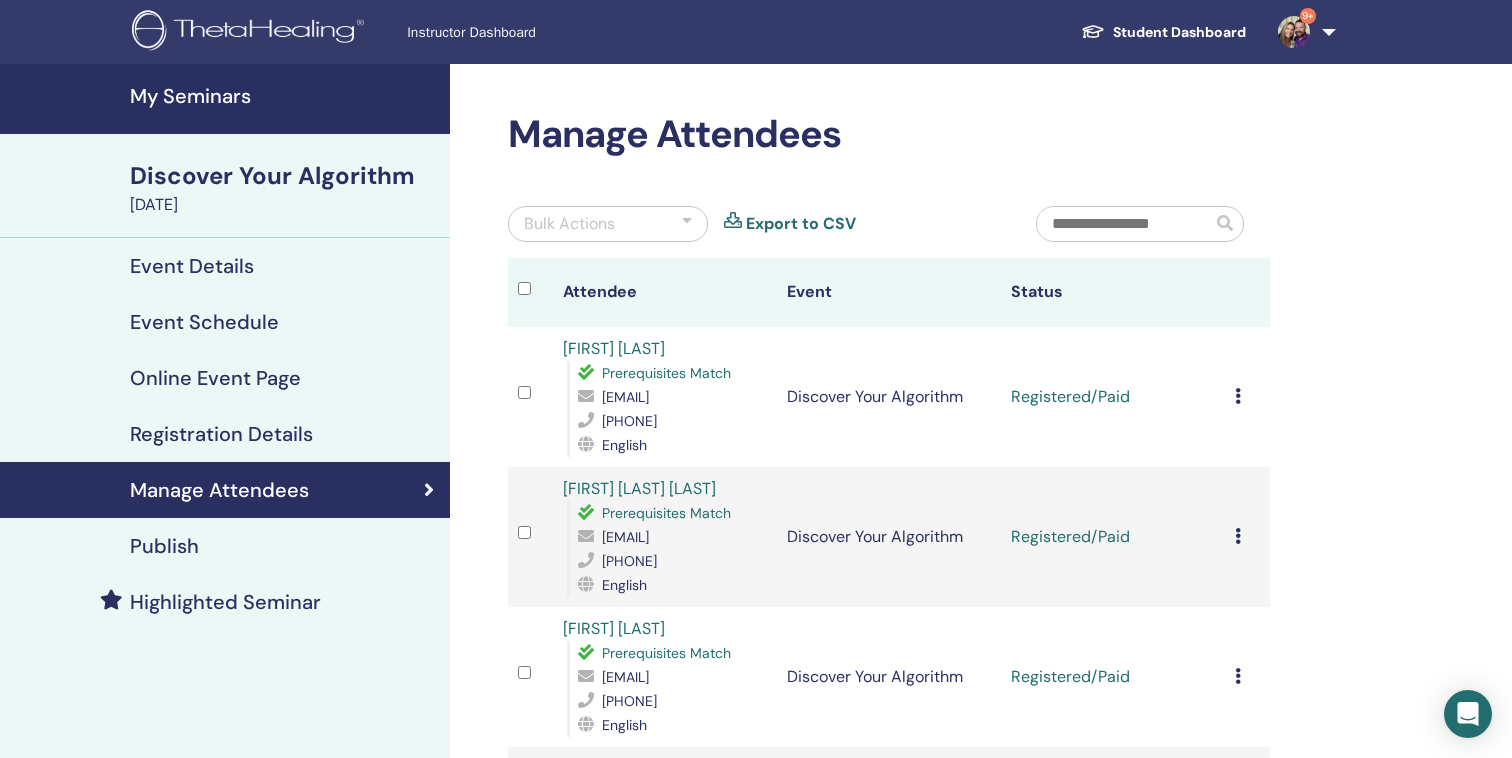 click on "Manage Attendees Bulk Actions Export to CSV Attendee Event Status [FIRST] [LAST] Prerequisites Match [EMAIL] [PHONE] English Discover Your Algorithm Registered/Paid Cancel Registration Do not auto-certify Mark as Paid Mark as Unpaid Mark as Absent Complete and Certify Download Certificate [FIRST] [LAST] [LAST] Prerequisites Match [EMAIL] [PHONE] English Discover Your Algorithm Registered/Paid Cancel Registration Do not auto-certify Mark as Paid Mark as Unpaid Mark as Absent Complete and Certify Download Certificate [FIRST] [LAST] Prerequisites Match [EMAIL] [PHONE] English Discover Your Algorithm Registered/Paid Cancel Registration Do not auto-certify Mark as Paid Mark as Unpaid Mark as Absent [FIRST] [LAST]" at bounding box center (954, 1145) 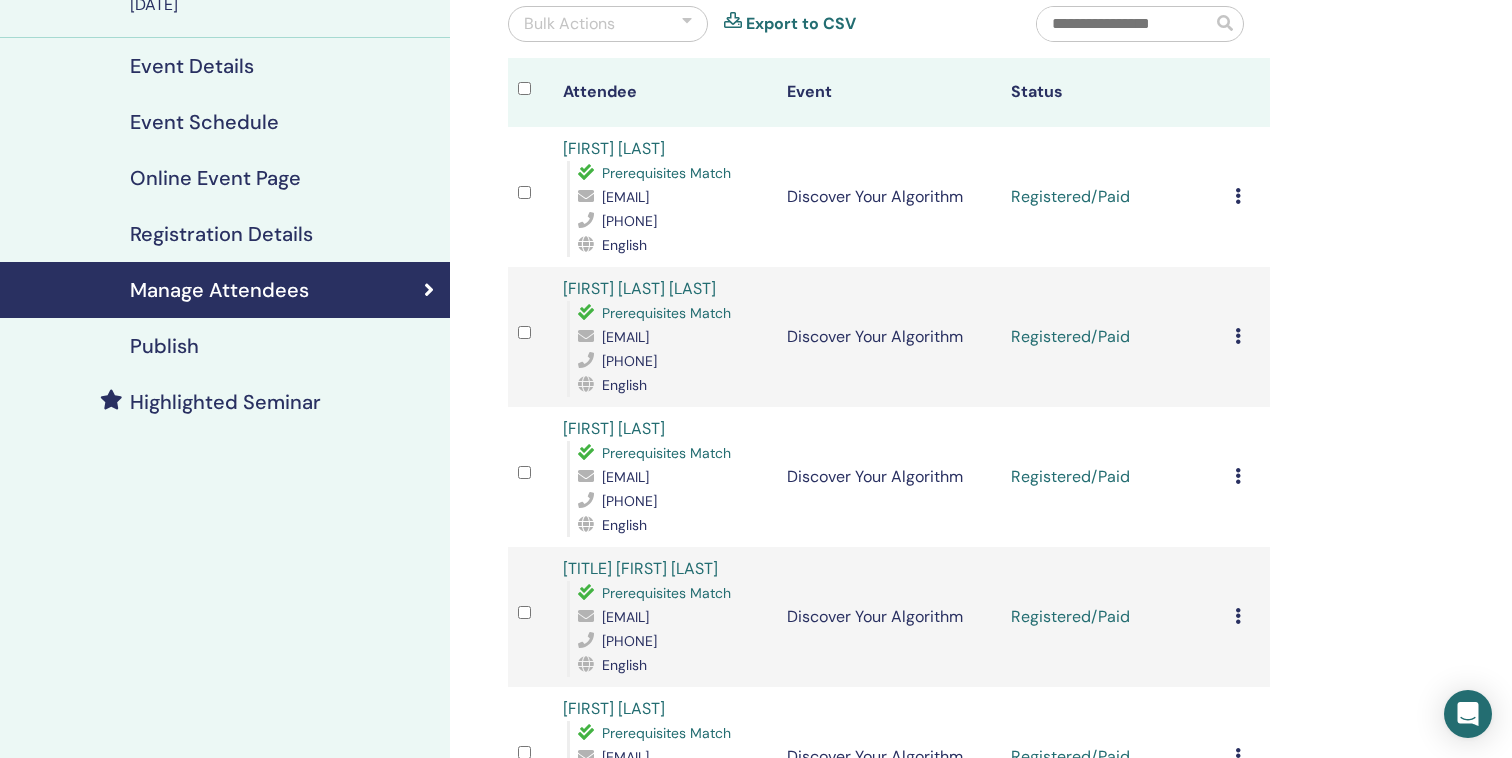 scroll, scrollTop: 160, scrollLeft: 0, axis: vertical 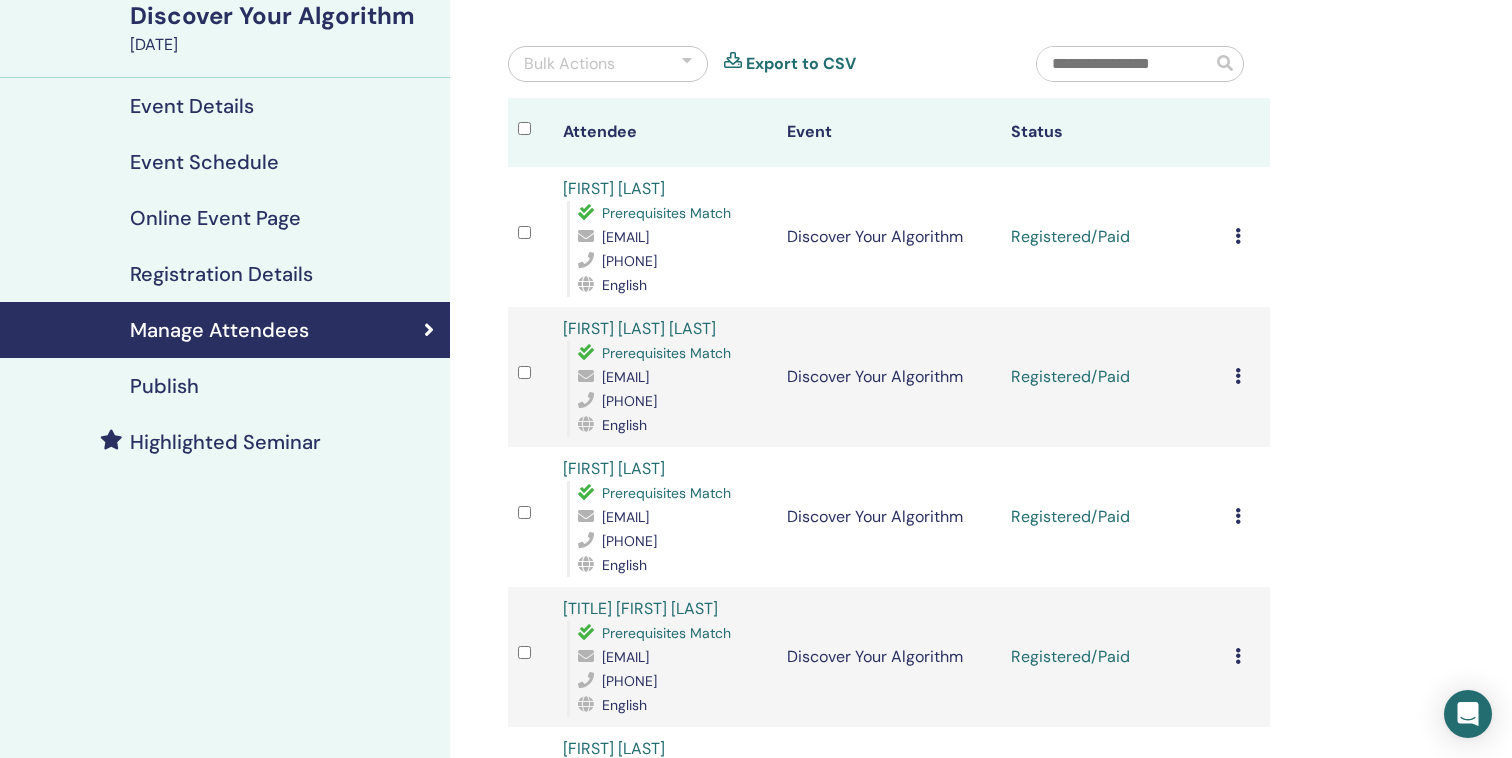 click on "Discover Your Algorithm" at bounding box center [284, 16] 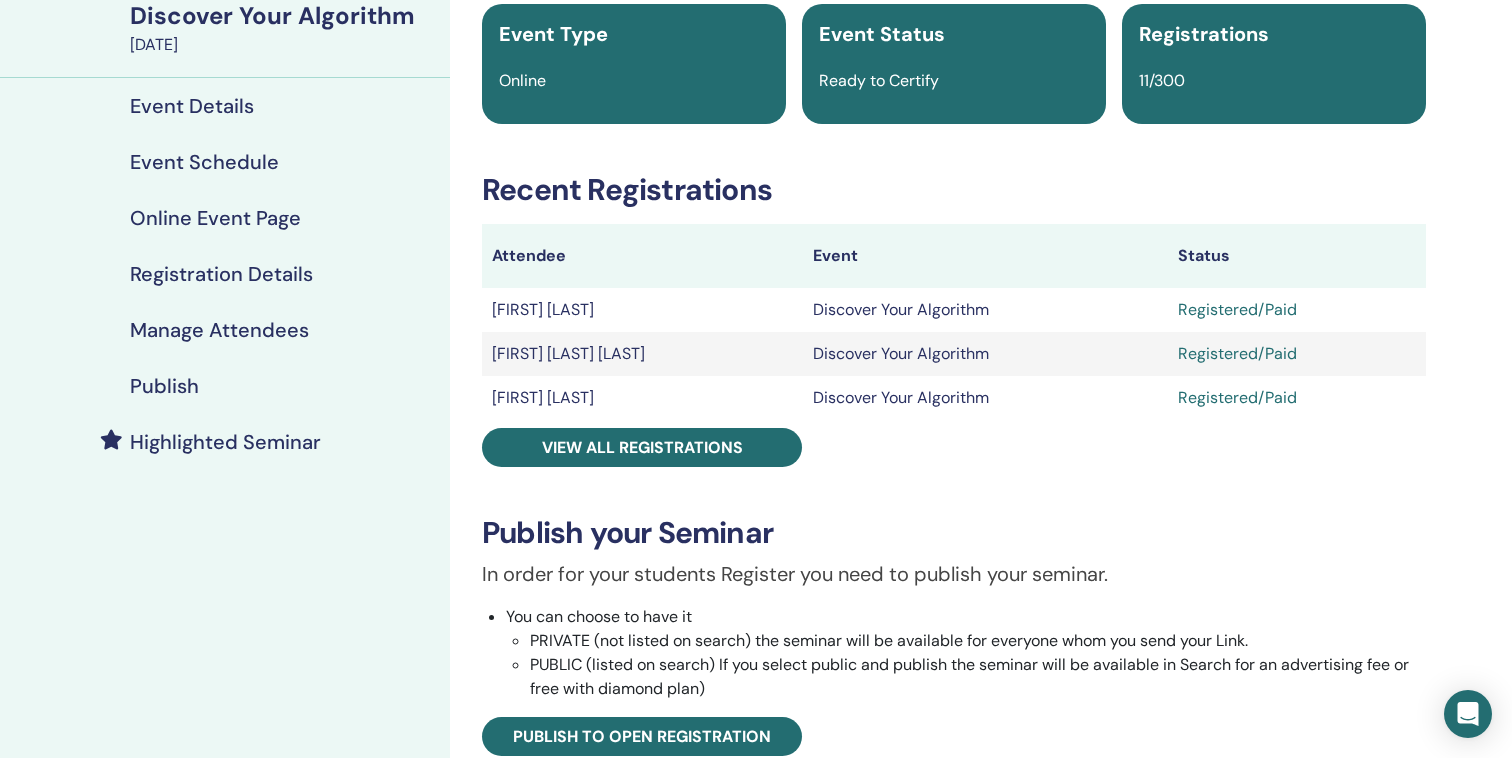 click on "Discover Your Algorithm Event Type Online Event Status Ready to Certify Registrations 11/300 Recent Registrations Attendee Event Status Kristen Cooper Discover Your Algorithm Registered/Paid FİLİZ TOPRAK AYDIN Discover Your Algorithm Registered/Paid Özlem Saltık Discover Your Algorithm Registered/Paid View all registrations Publish your Seminar In order for your students Register you need to publish your seminar. You can choose to have it PRIVATE (not listed on search) the seminar will be available for everyone whom you send your Link. PUBLIC (listed on search) If you select public and publish the seminar will be available in Search for an advertising fee or free with diamond plan) Publish to open registration Promote Your Event Use our tools to spread the word about your seminar and reach more people: Publish and promote your event on   Facebook Send promotional emails to your followers through   Message Center Use   ThetaHealing brand resources   in your promotions Your Link Your event URL" at bounding box center (954, 560) 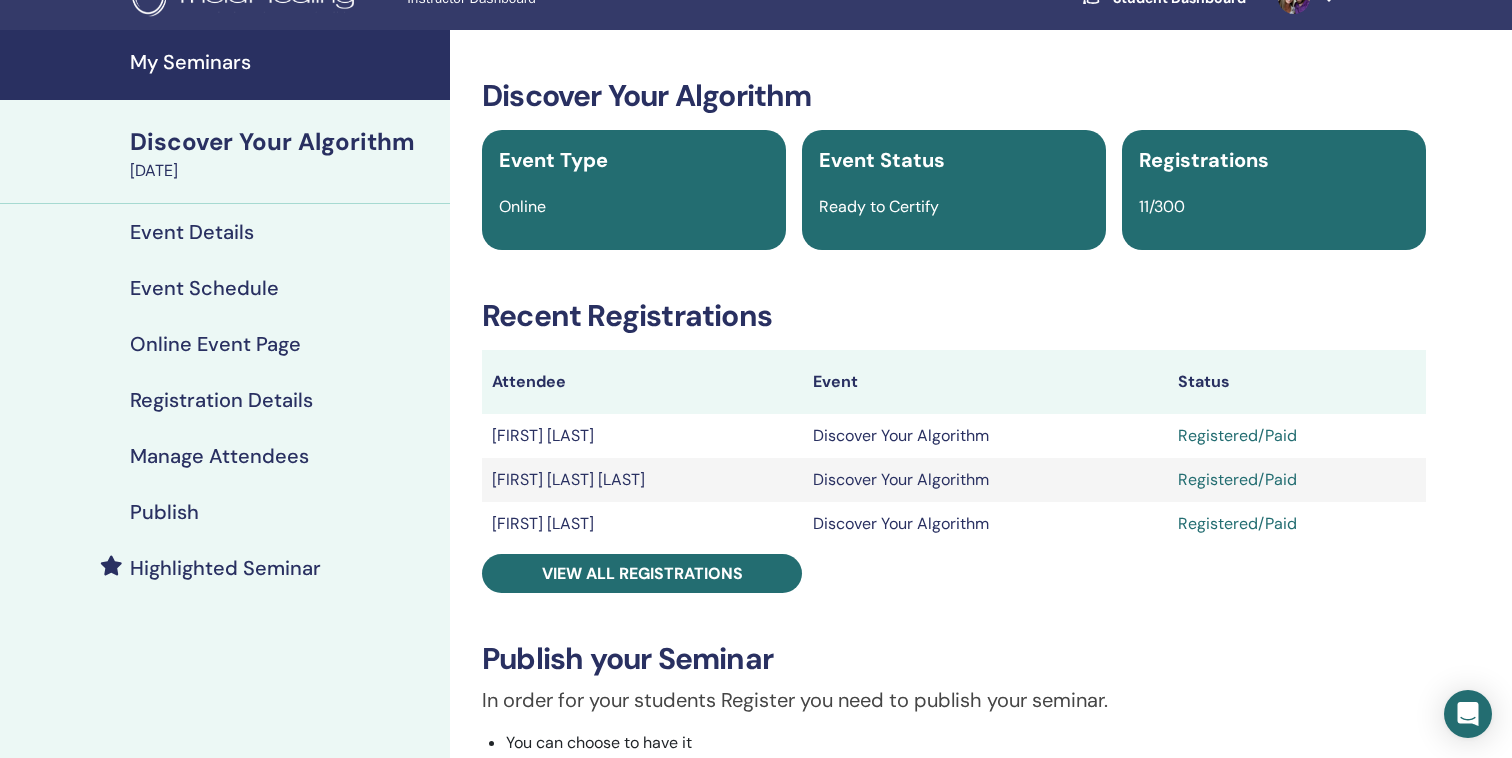scroll, scrollTop: 0, scrollLeft: 0, axis: both 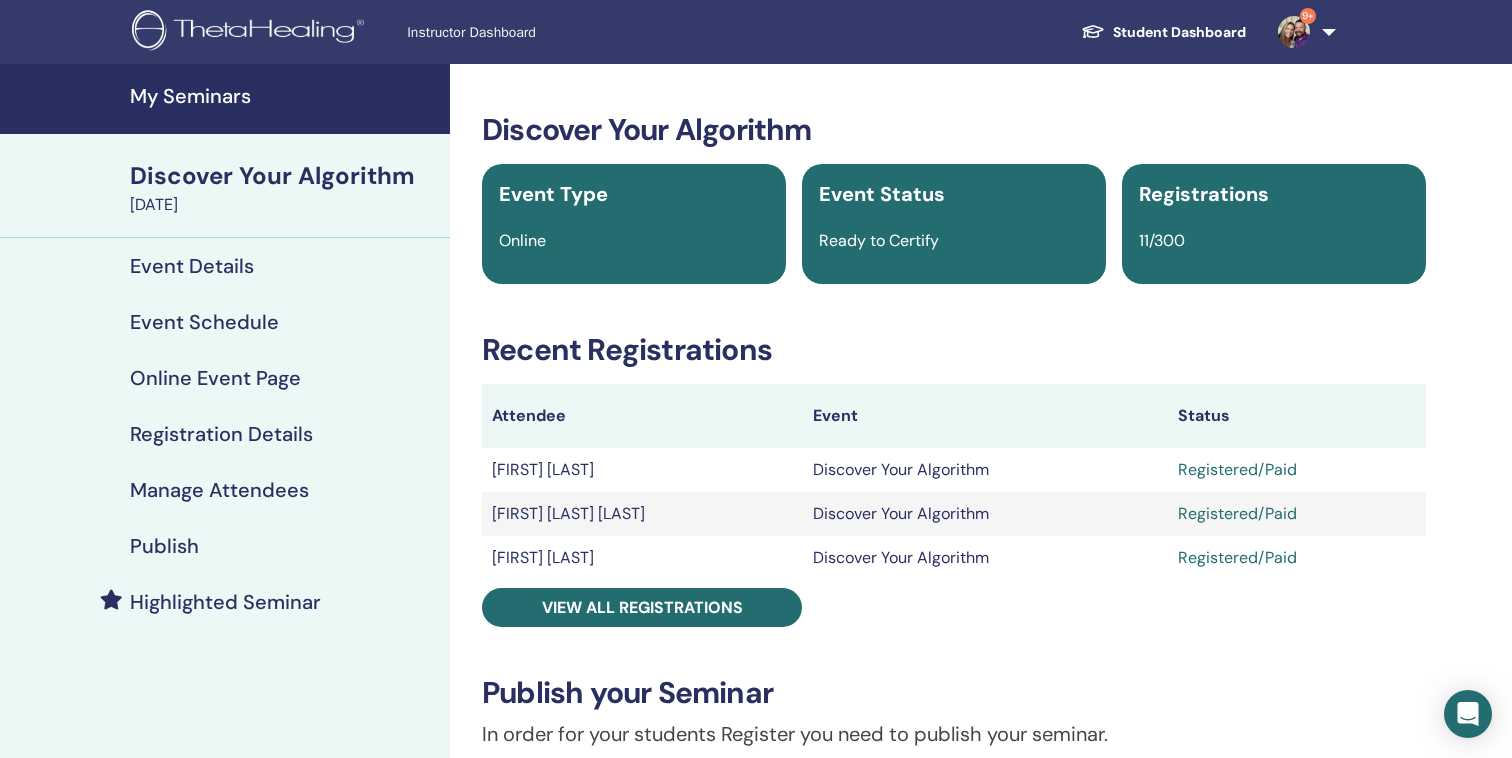 click on "Event Status" at bounding box center (954, 194) 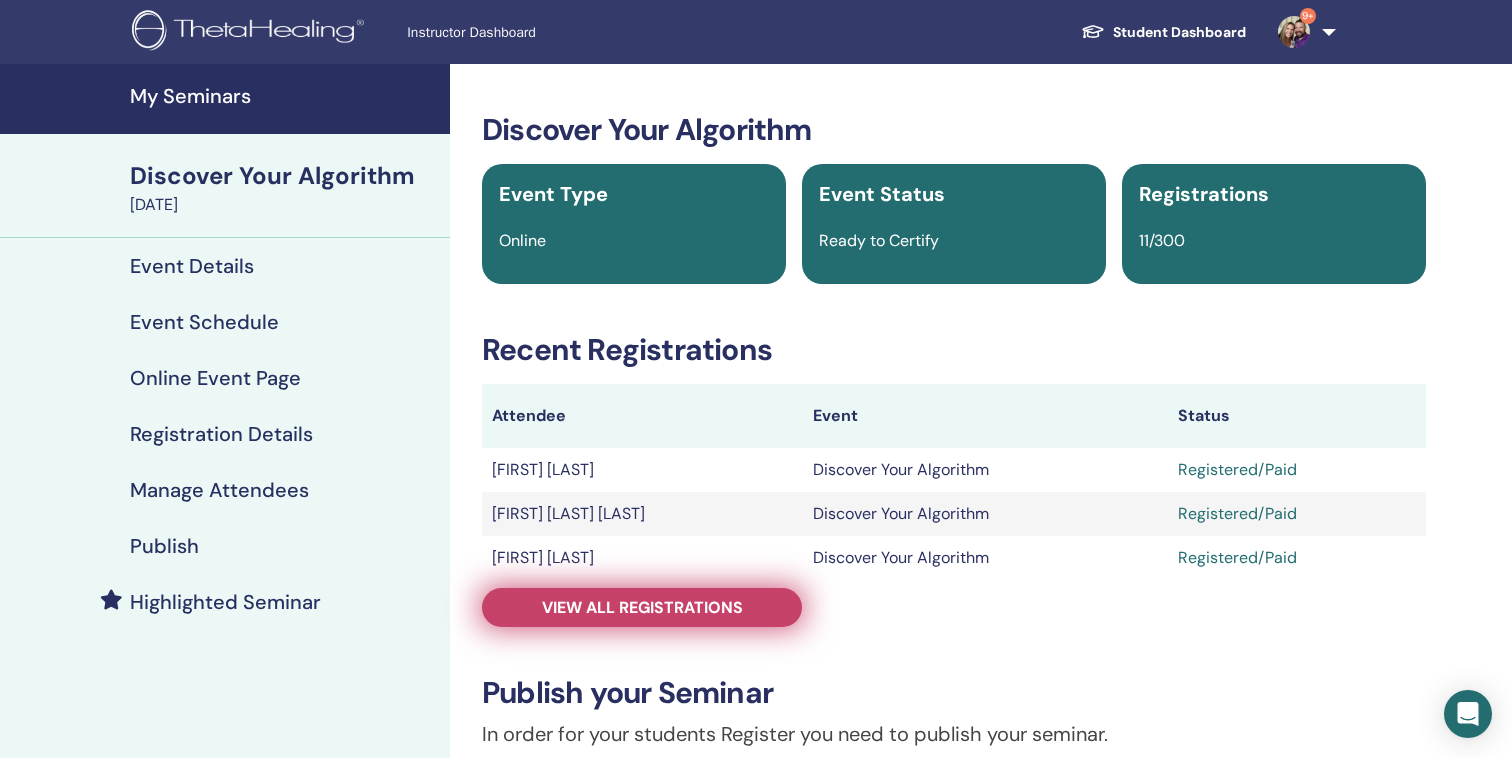 click on "View all registrations" at bounding box center [642, 607] 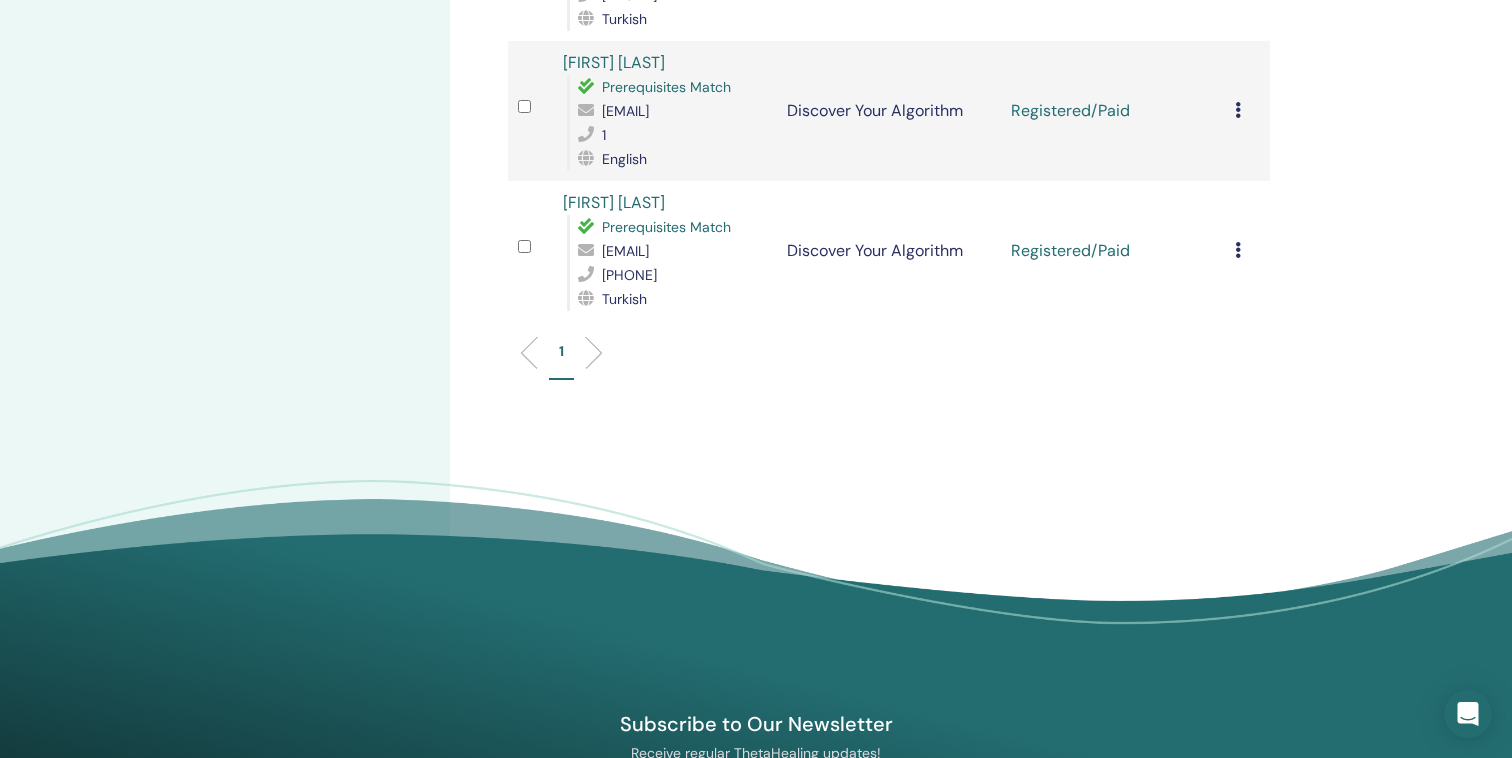 scroll, scrollTop: 1560, scrollLeft: 0, axis: vertical 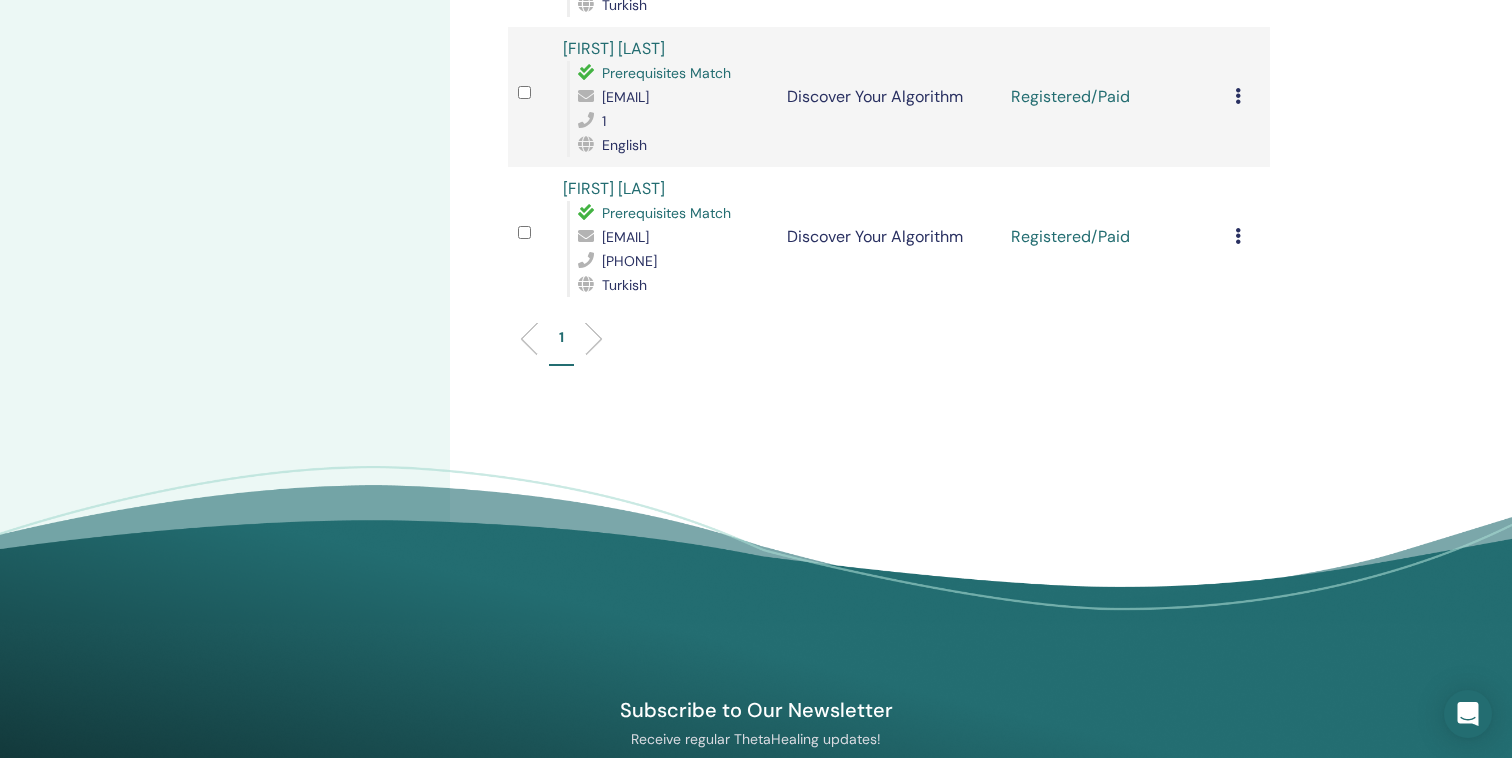 click at bounding box center (1238, 236) 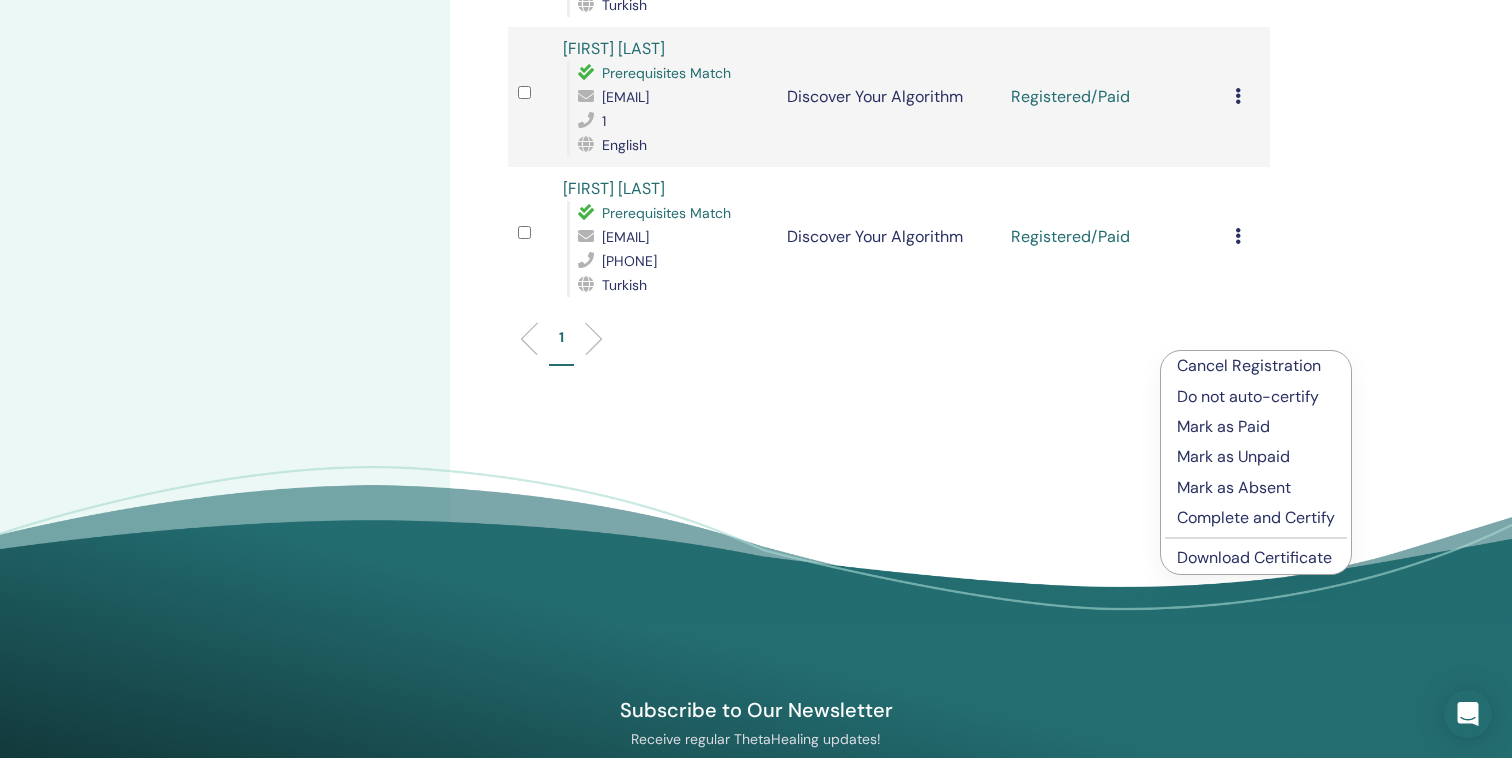 click on "Complete and Certify" at bounding box center (1256, 518) 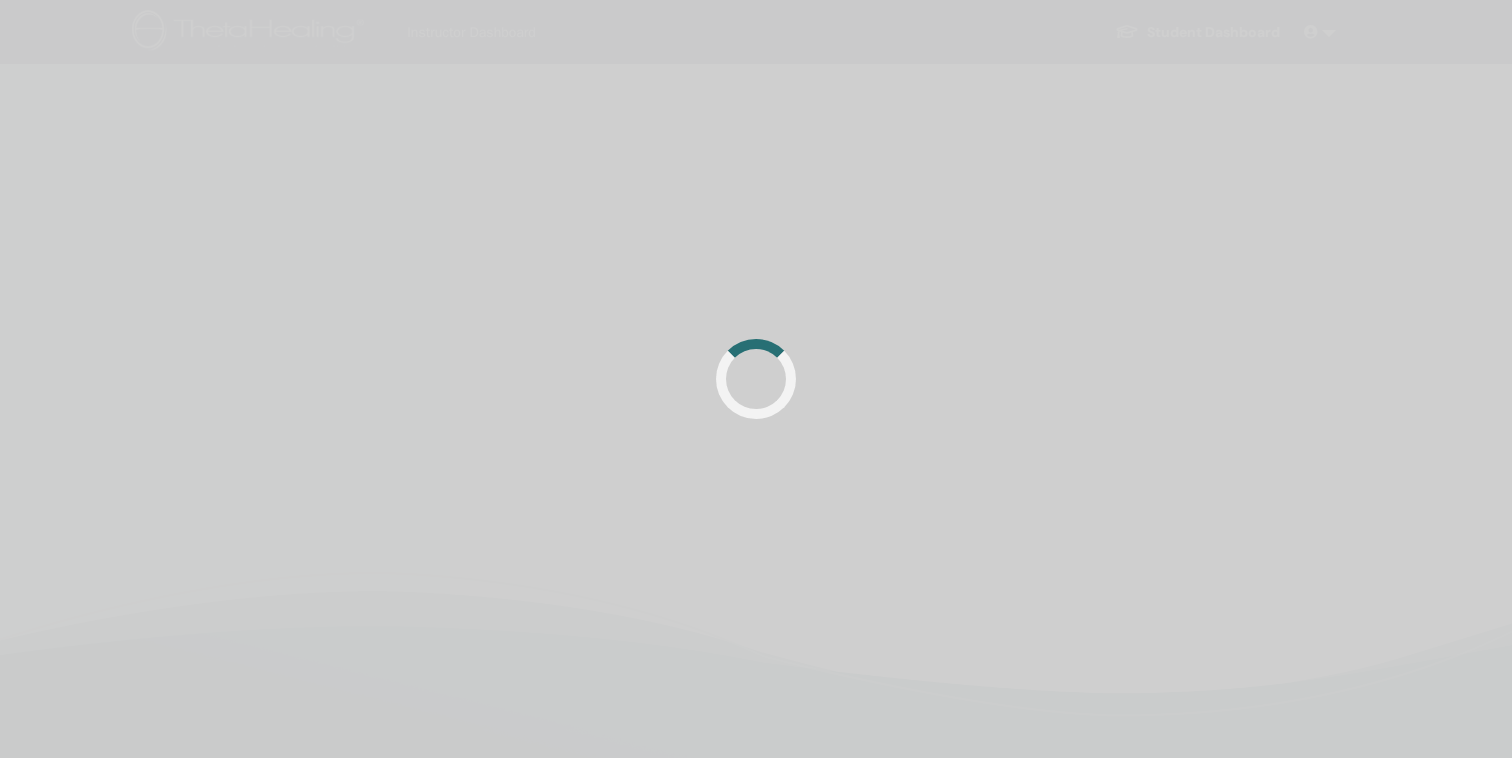 scroll, scrollTop: 476, scrollLeft: 0, axis: vertical 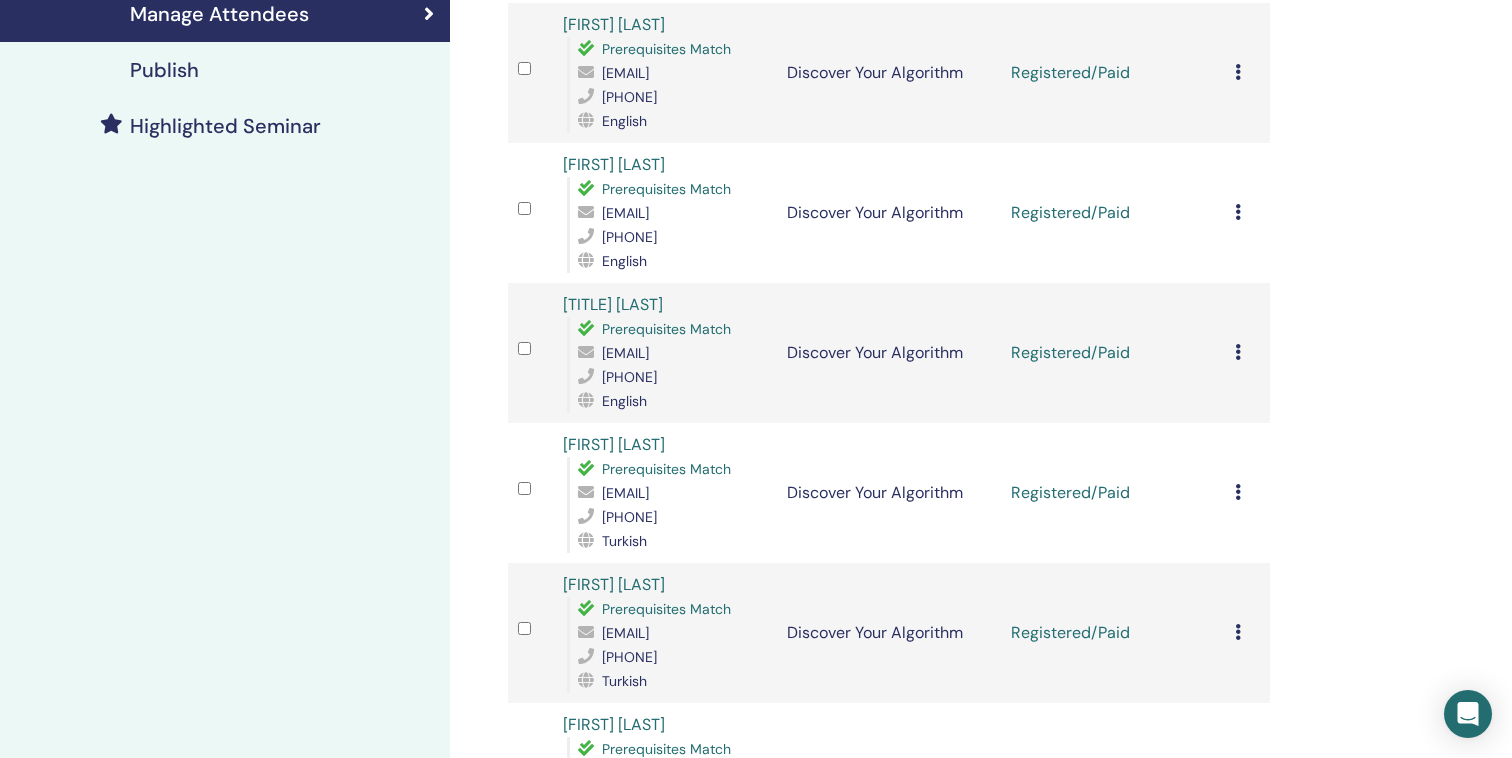 click on "Manage Attendees Bulk Actions Export to CSV All certificates Attendee Event Status [FIRST] [LAST] Prerequisites Match [EMAIL] [PHONE] English Discover Your Algorithm Registered/Paid Cancel Registration Do not auto-certify Mark as Paid Mark as Unpaid Mark as Absent Complete and Certify Download Certificate [FIRST] [LAST] Prerequisites Match [EMAIL] [PHONE] English Discover Your Algorithm Registered/Paid Cancel Registration Do not auto-certify Mark as Paid Mark as Unpaid Mark as Absent Complete and Certify Download Certificate [FIRST] [LAST] Prerequisites Match [EMAIL] [PHONE] English Discover Your Algorithm Registered/Paid Cancel Registration Do not auto-certify Mark as Paid Mark as Unpaid Mark as Absent Complete and Certify Download Certificate [TITLE] [LAST] Prerequisites Match [EMAIL] [PHONE] [PHONE] 1" at bounding box center (954, 675) 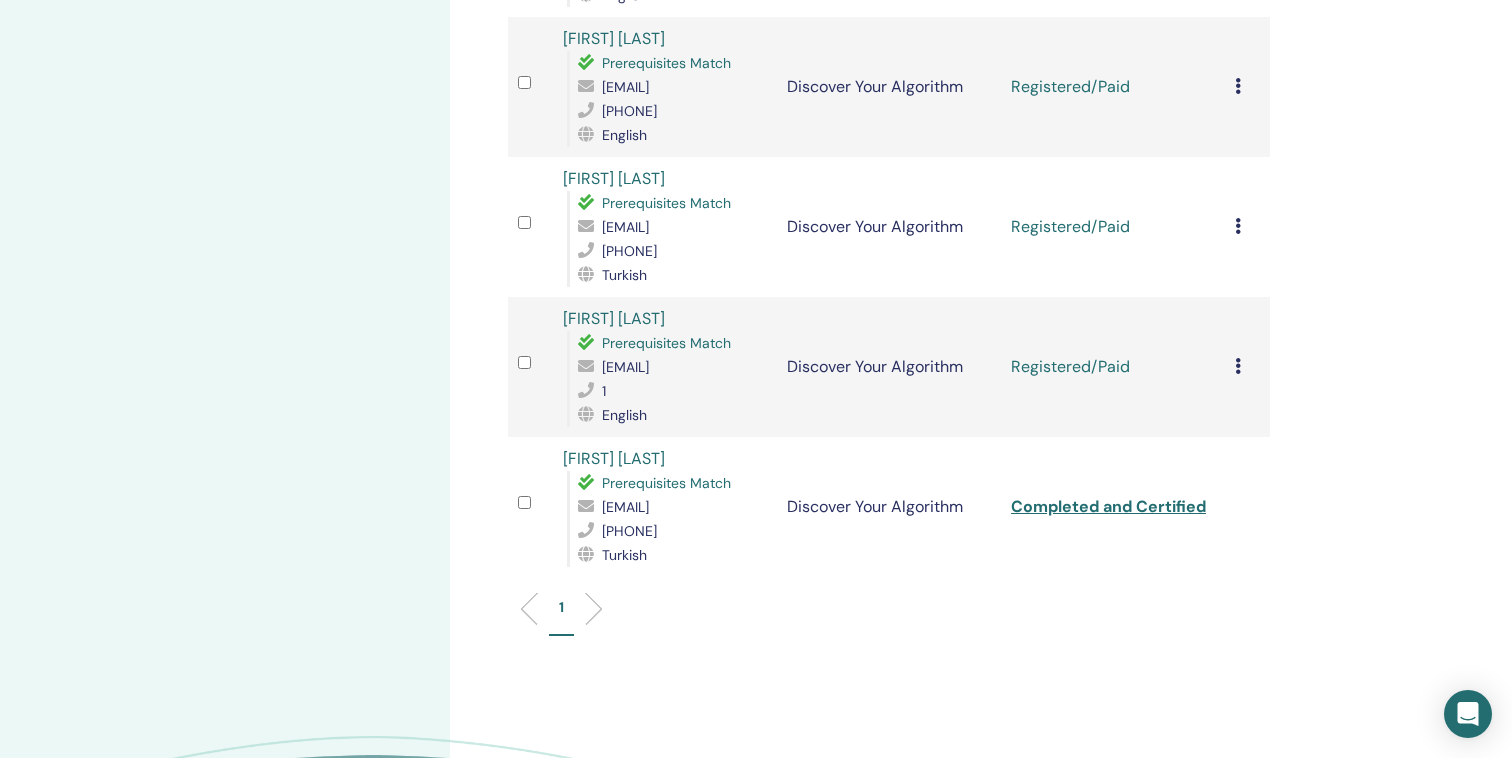 scroll, scrollTop: 1356, scrollLeft: 0, axis: vertical 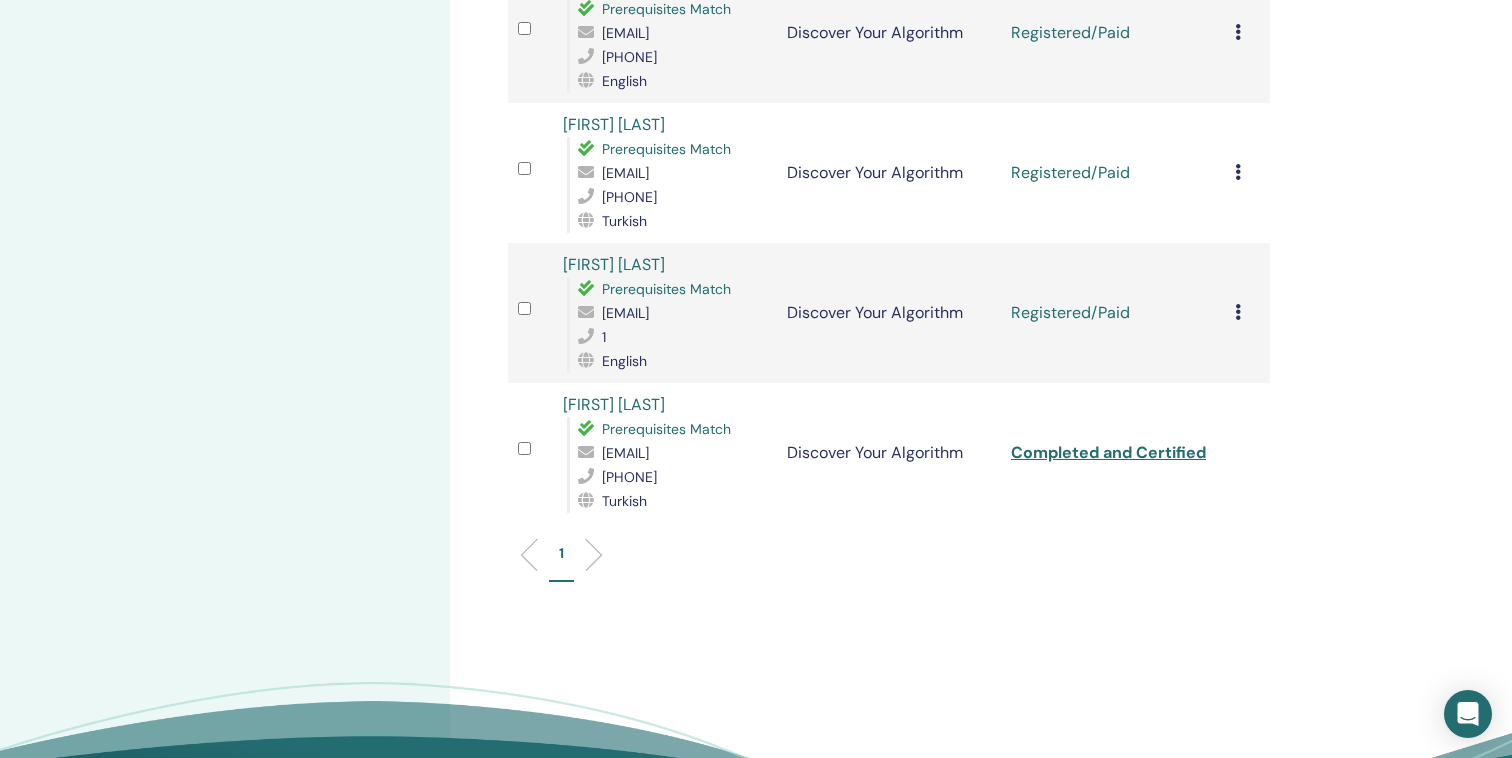 click at bounding box center (1238, 312) 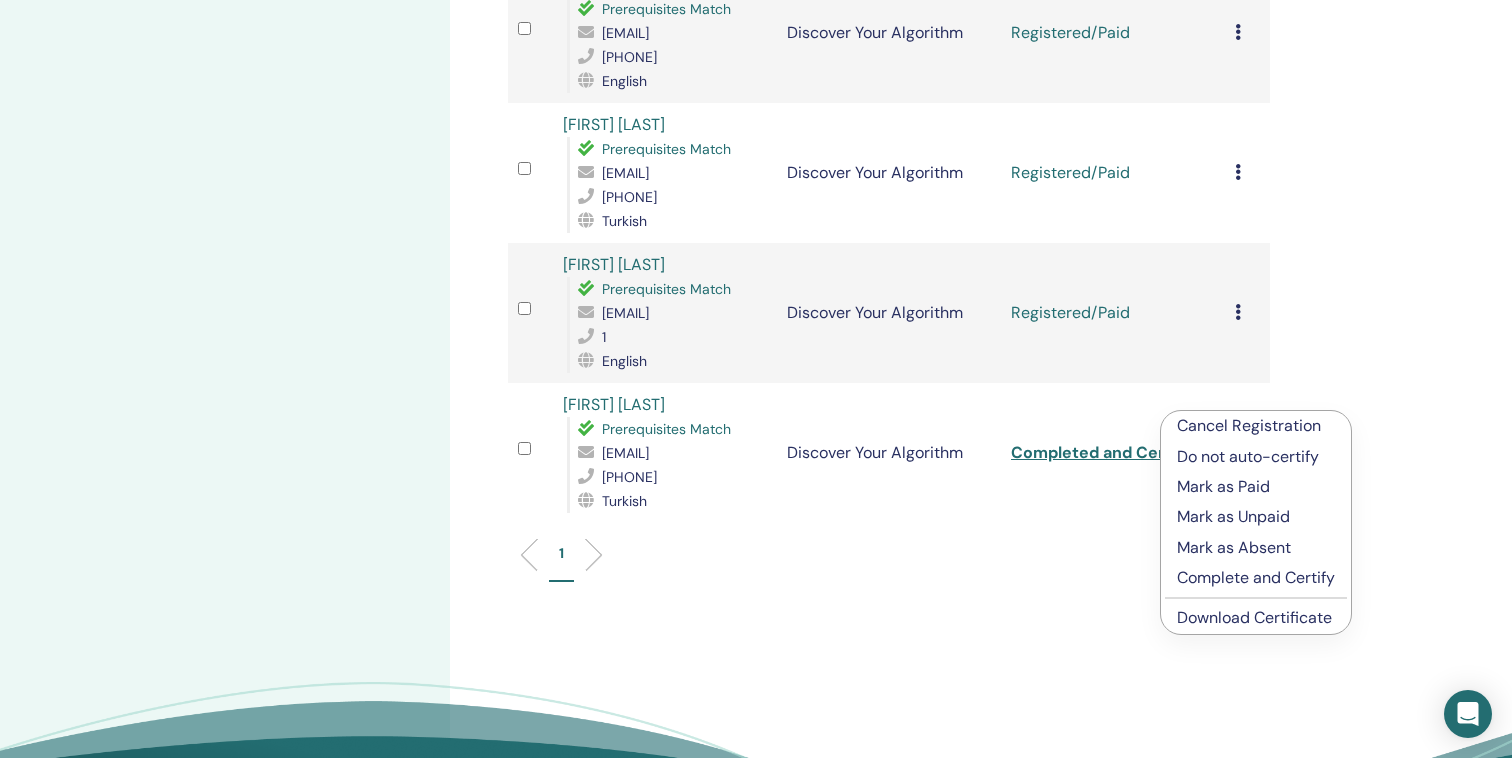 click on "Complete and Certify" at bounding box center (1256, 578) 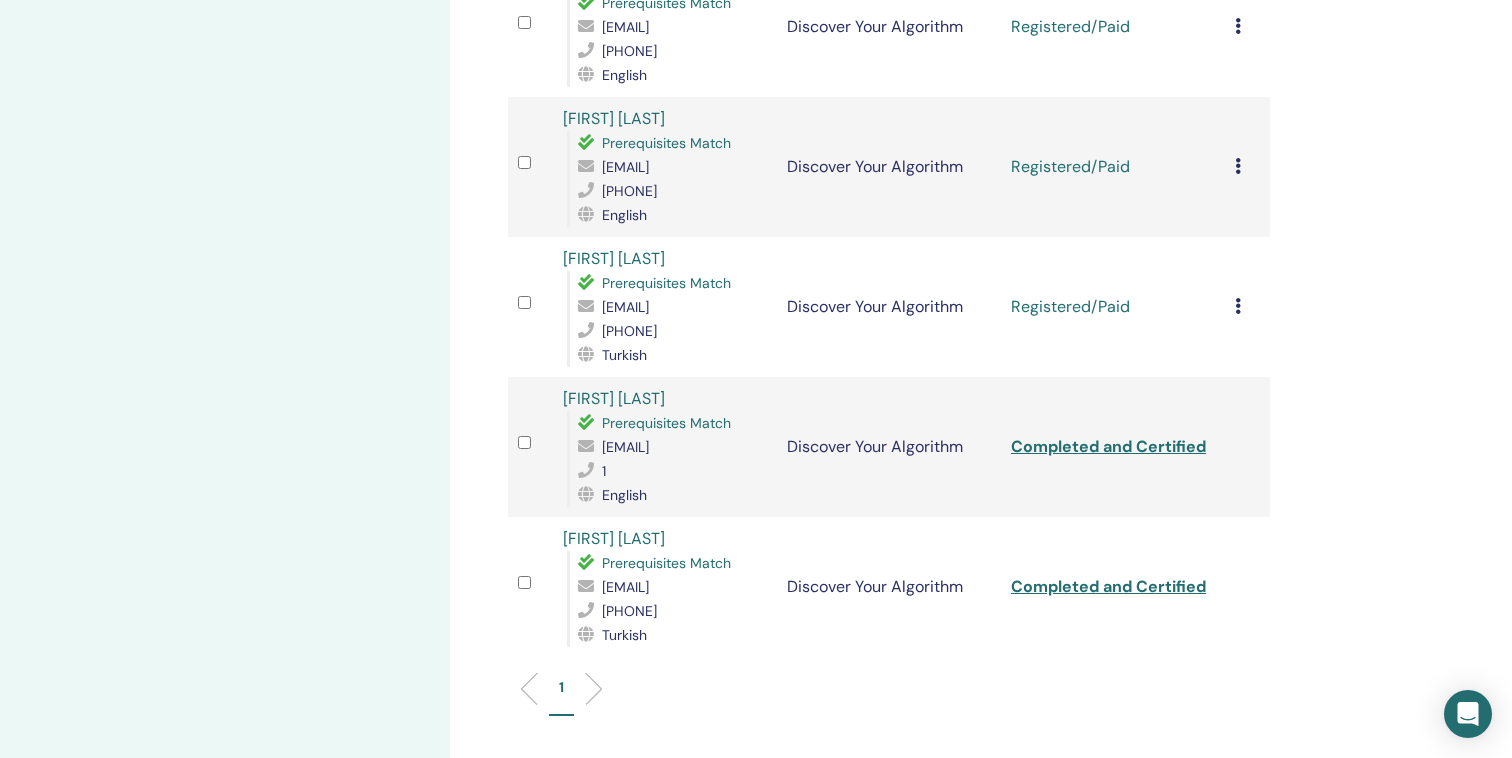 scroll, scrollTop: 1276, scrollLeft: 0, axis: vertical 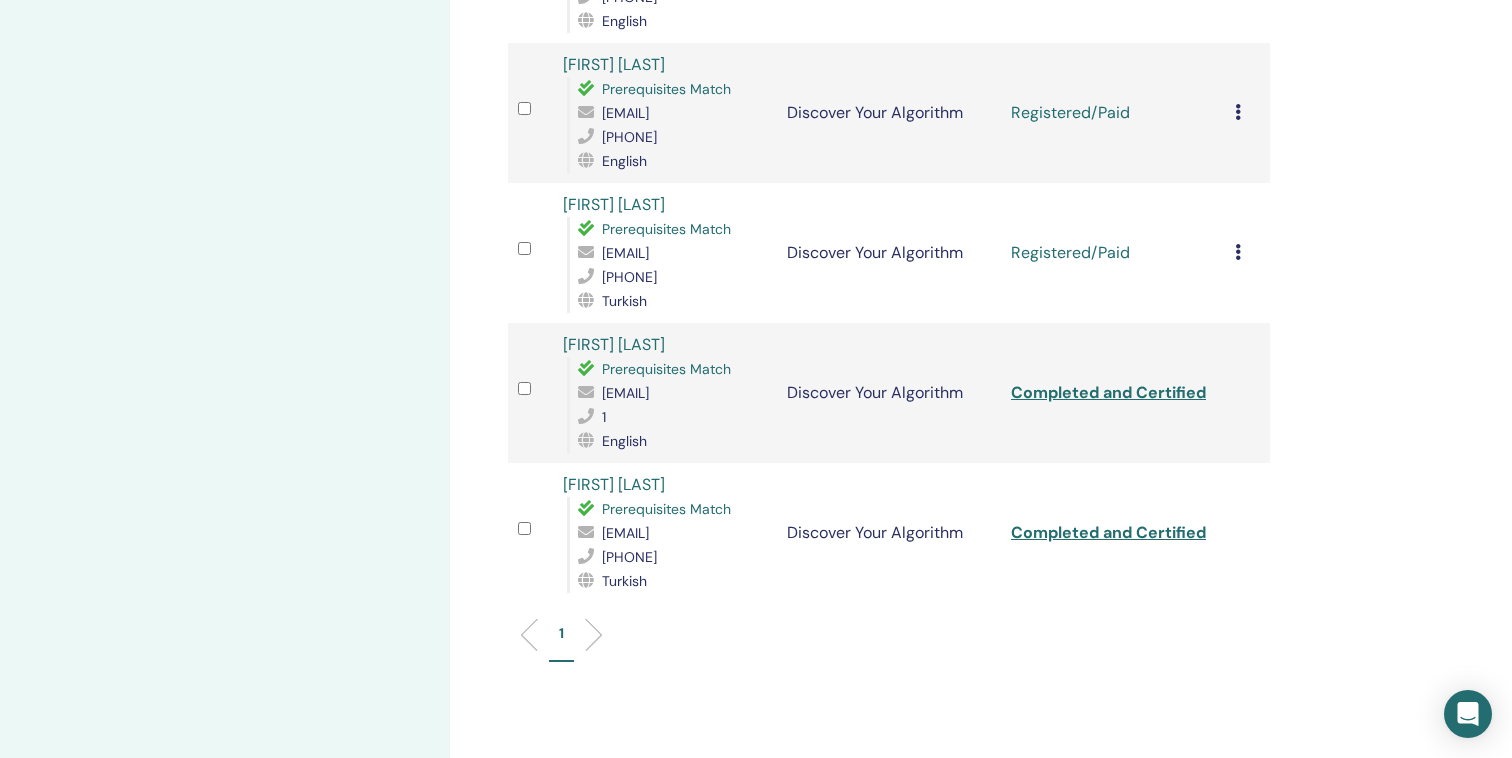 click on "Cancel Registration Do not auto-certify Mark as Paid Mark as Unpaid Mark as Absent Complete and Certify Download Certificate" at bounding box center (1247, 253) 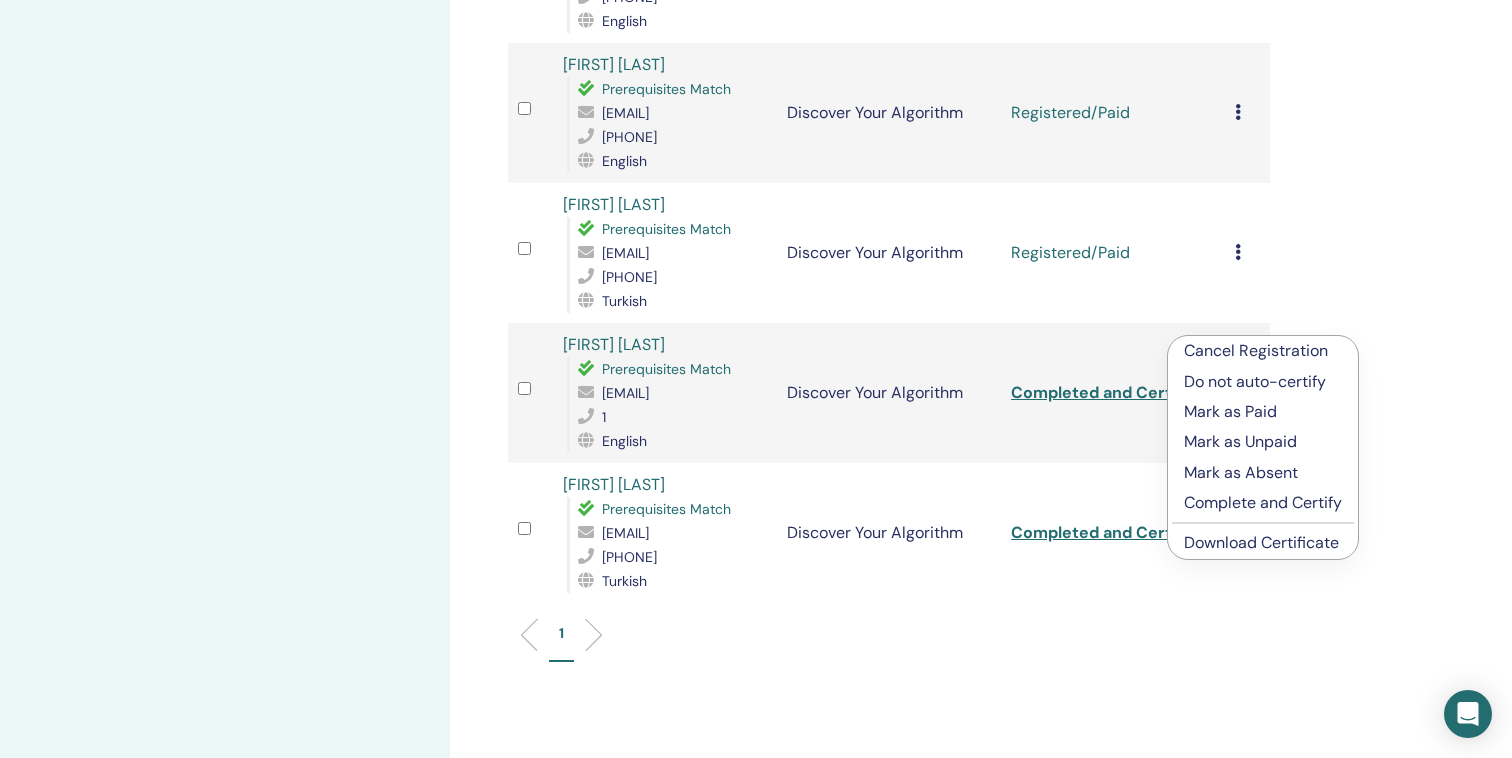 click on "Complete and Certify" at bounding box center [1263, 503] 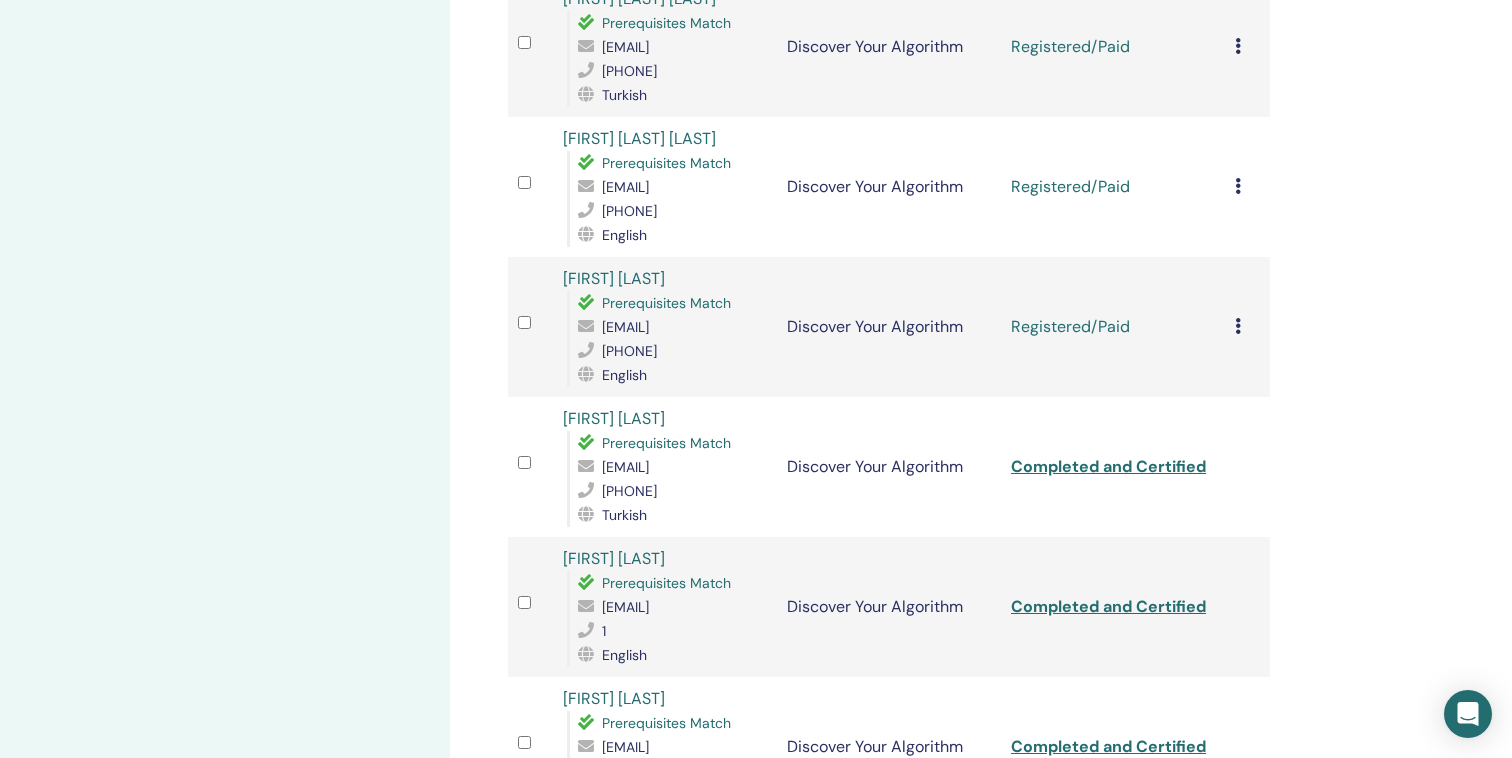 scroll, scrollTop: 1076, scrollLeft: 0, axis: vertical 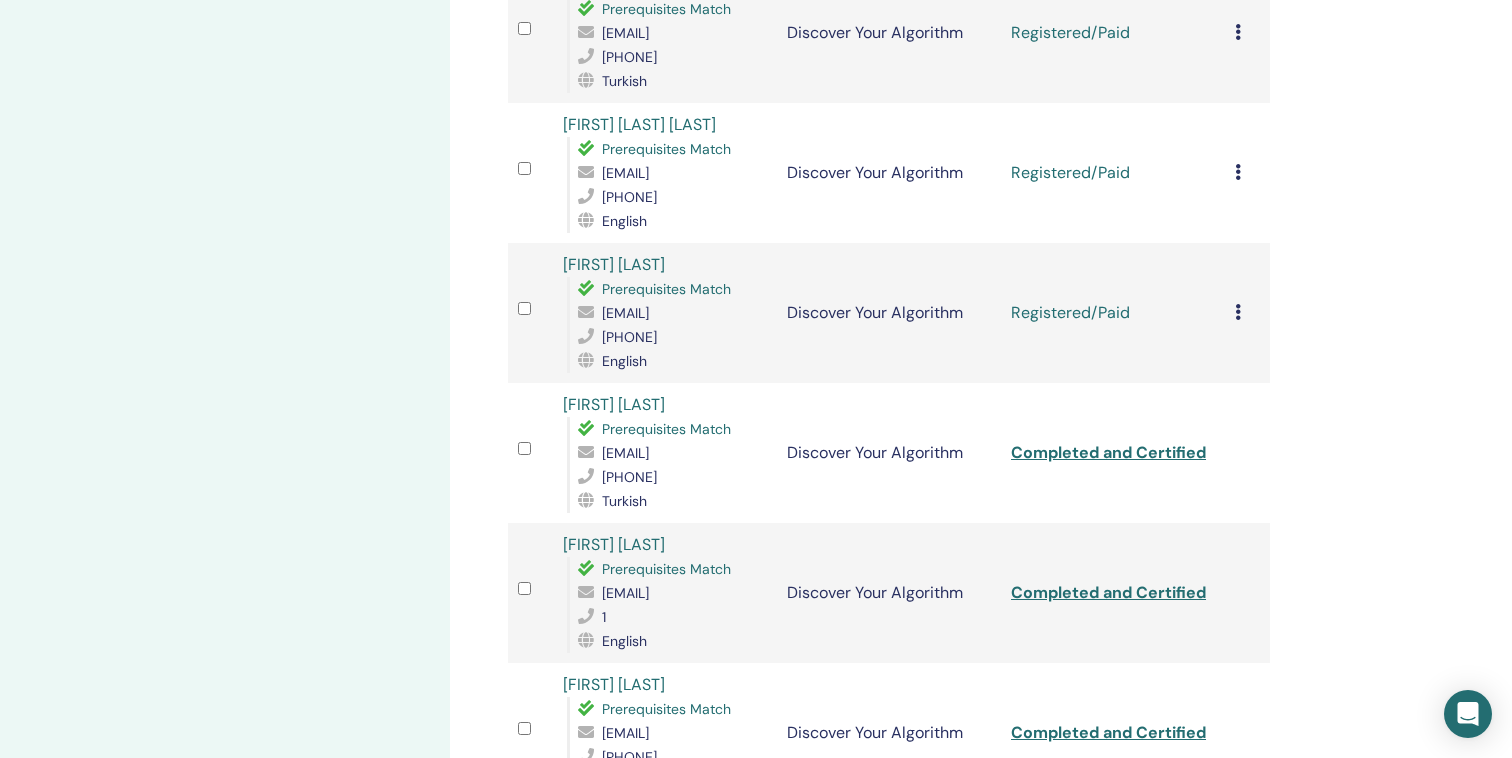 click at bounding box center (1238, 312) 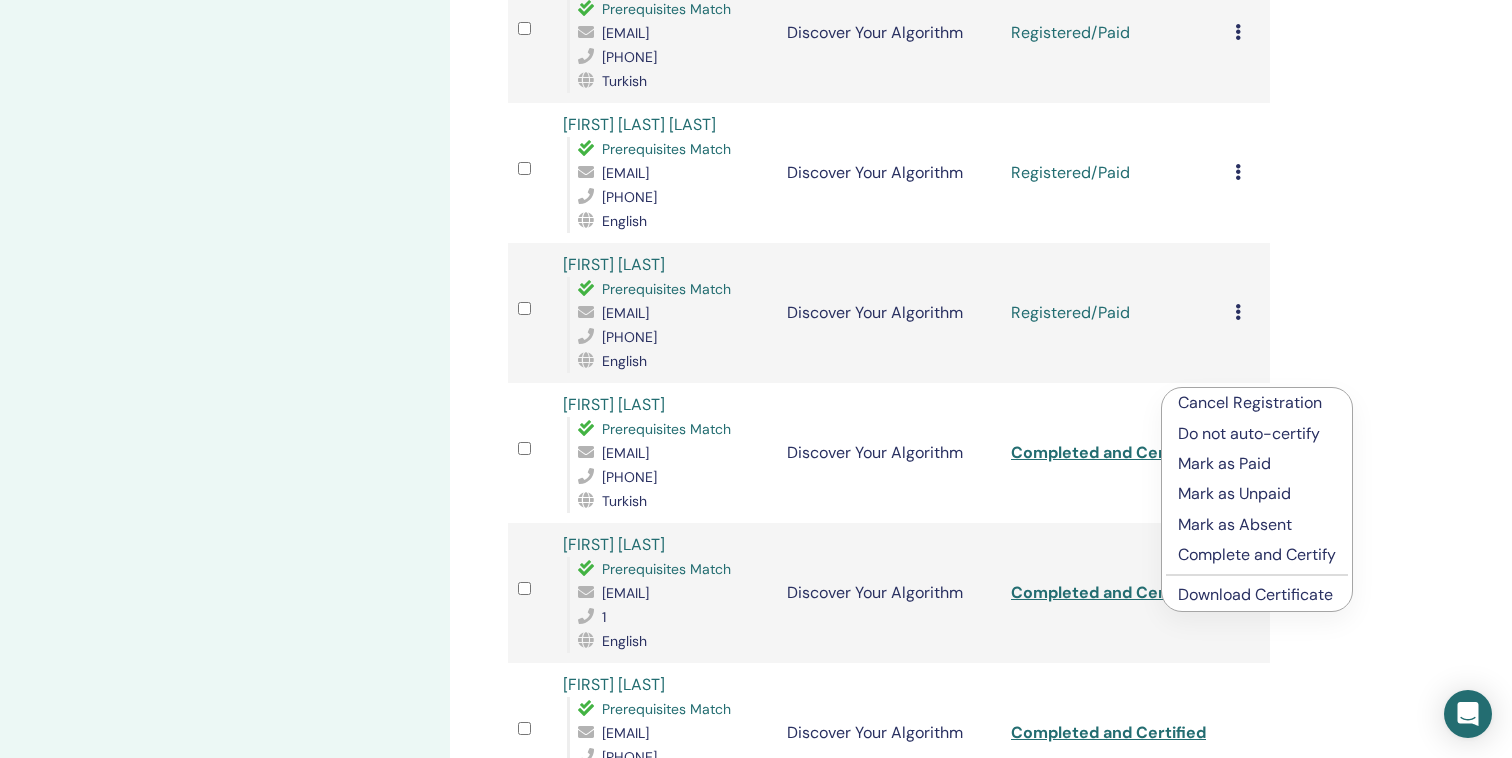 click on "Complete and Certify" at bounding box center (1257, 555) 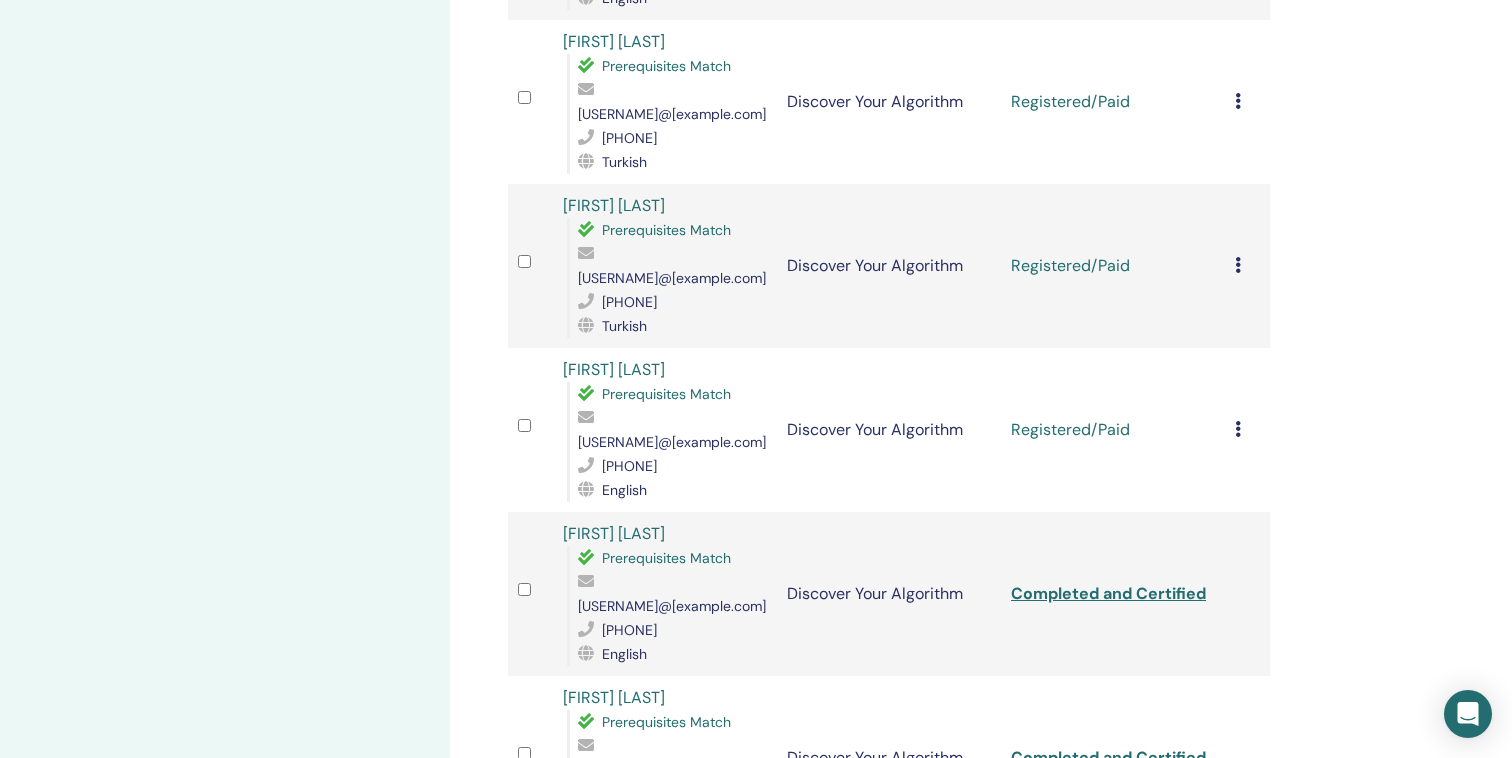 scroll, scrollTop: 1000, scrollLeft: 0, axis: vertical 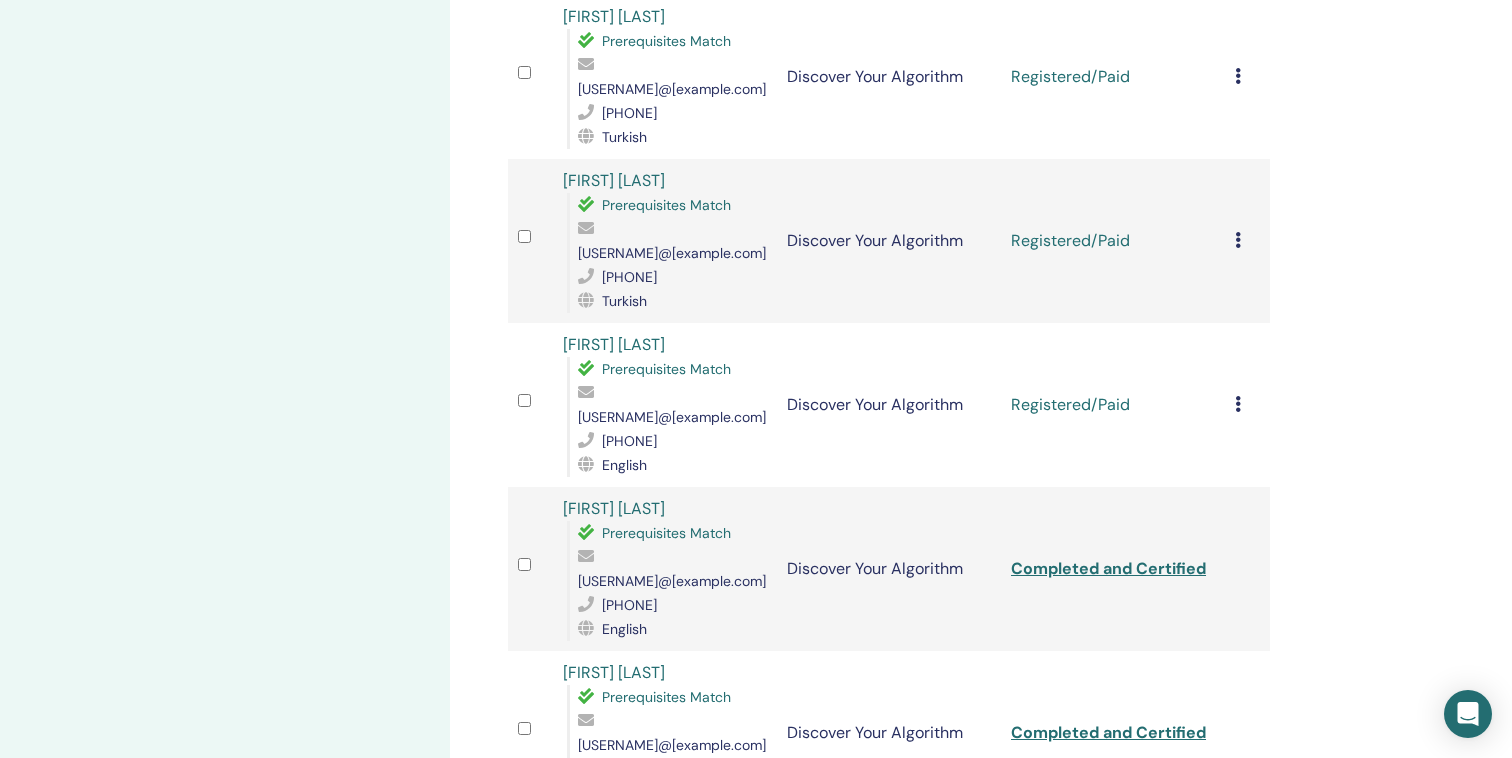 click at bounding box center (1238, 404) 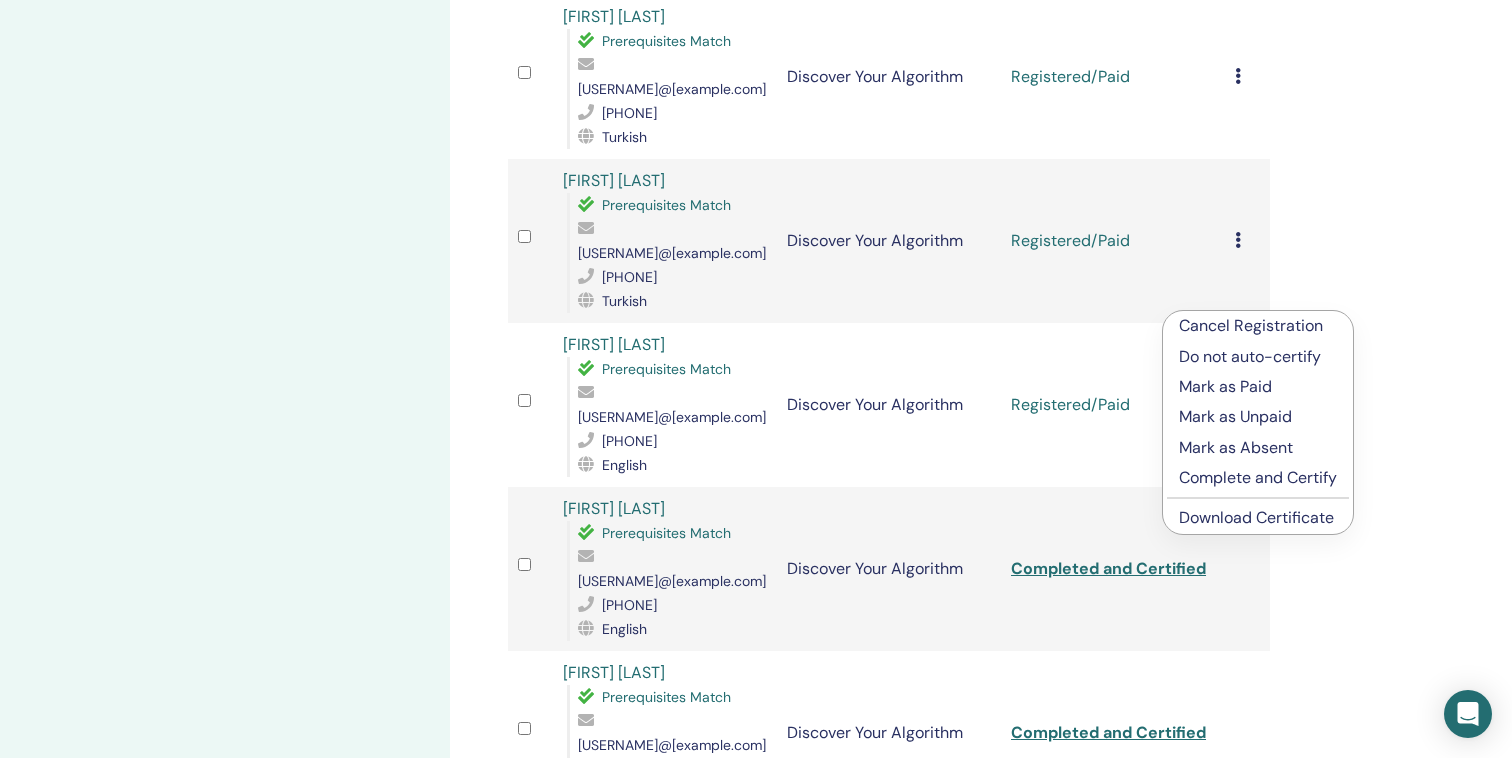 click on "Complete and Certify" at bounding box center [1258, 478] 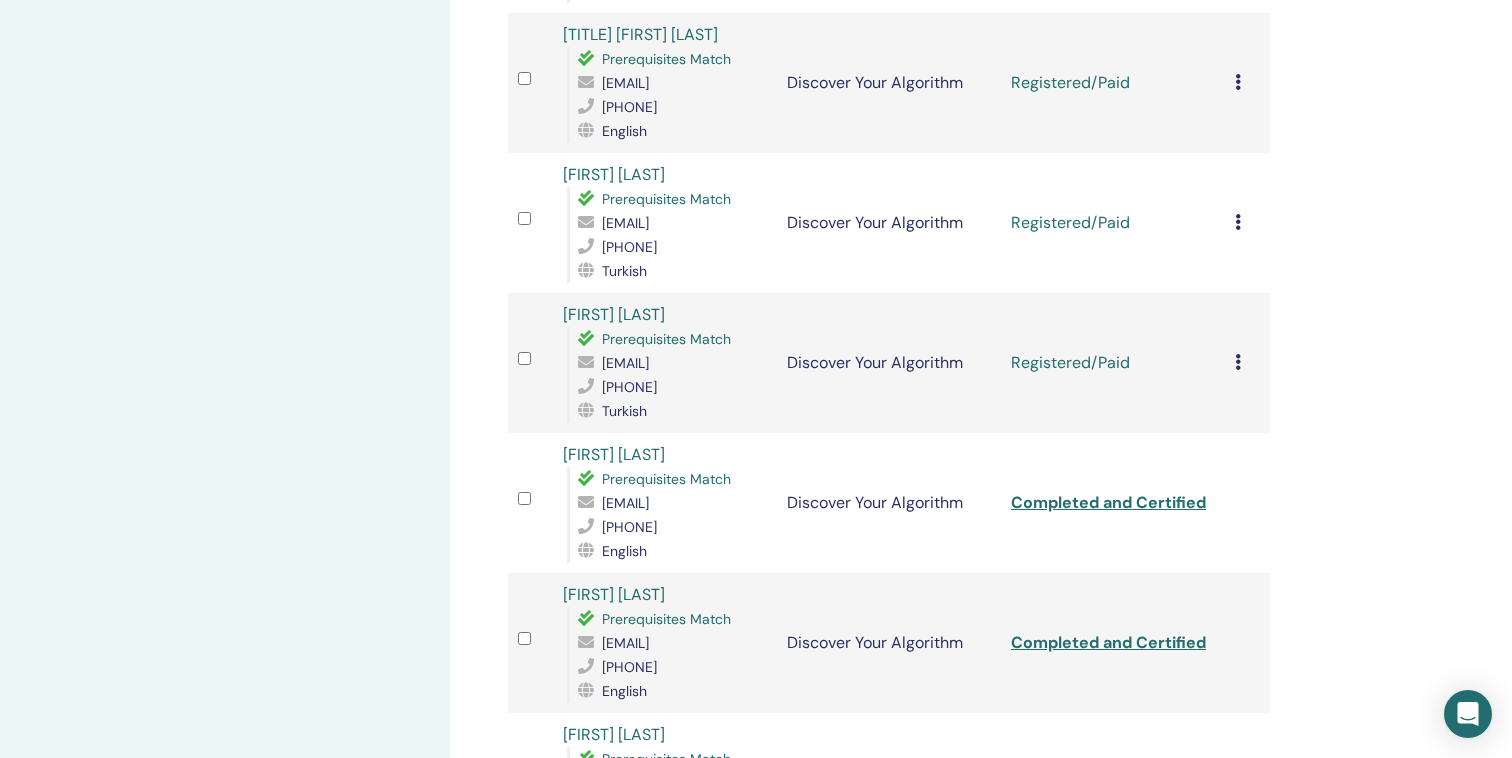 scroll, scrollTop: 800, scrollLeft: 0, axis: vertical 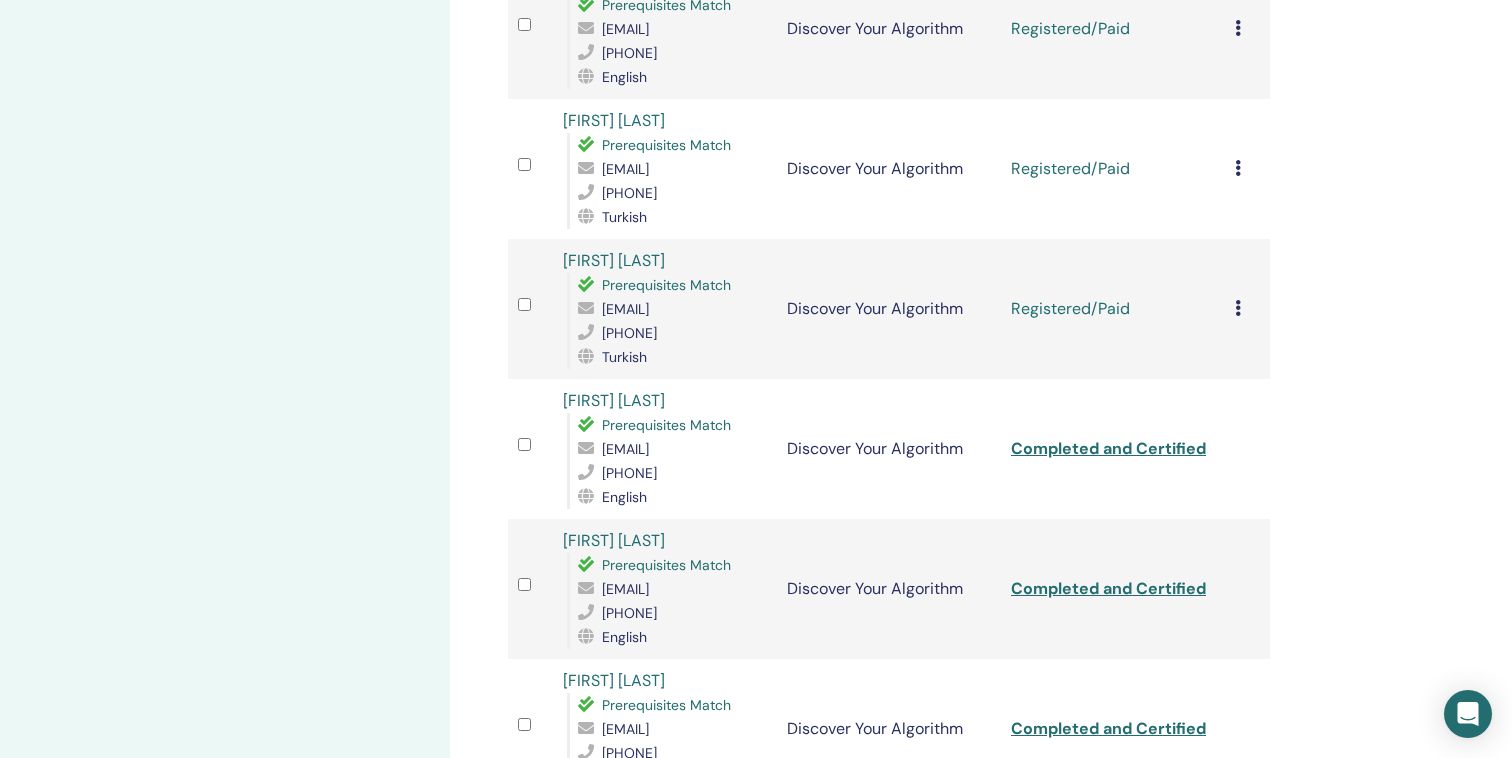 click at bounding box center [1238, 308] 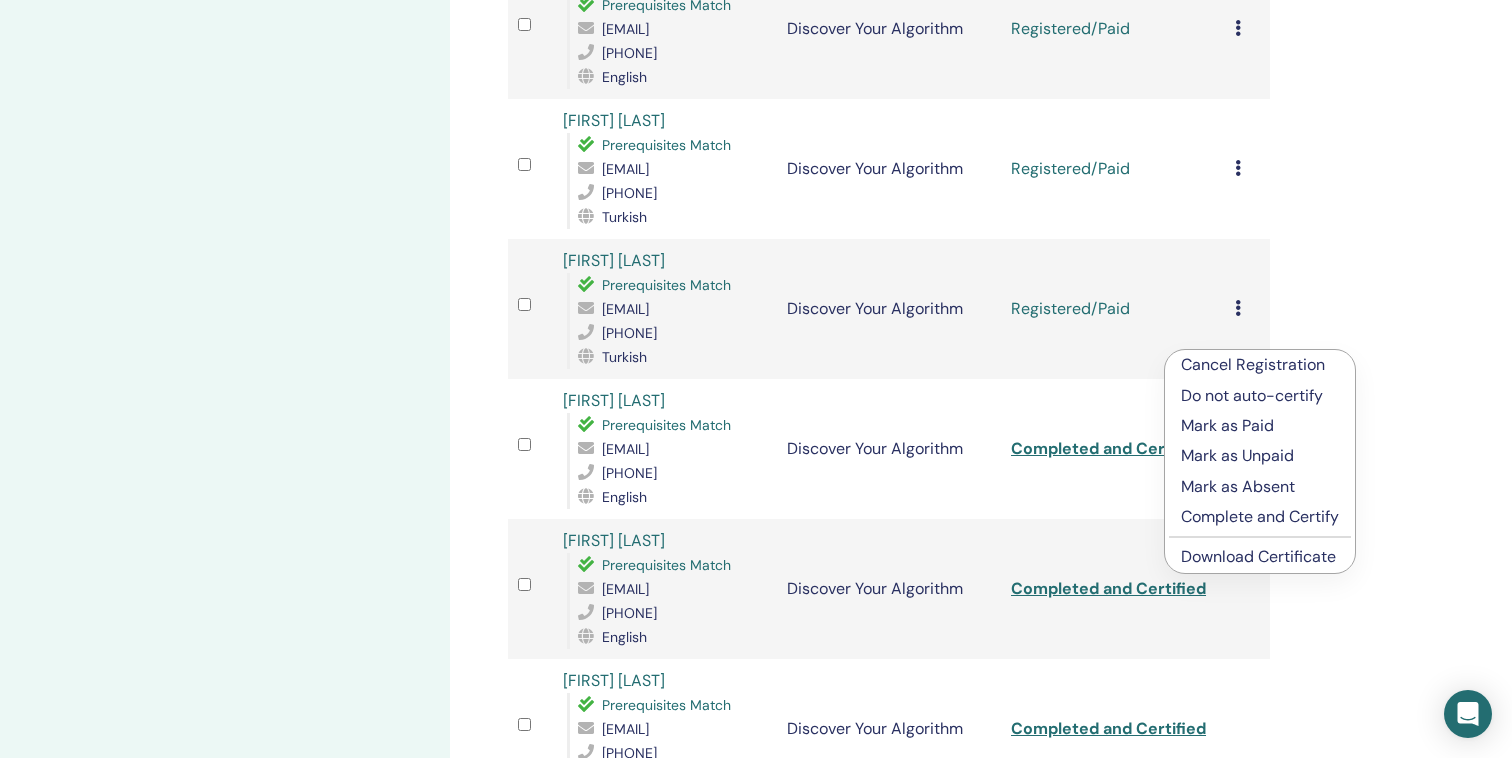 click on "Complete and Certify" at bounding box center (1260, 517) 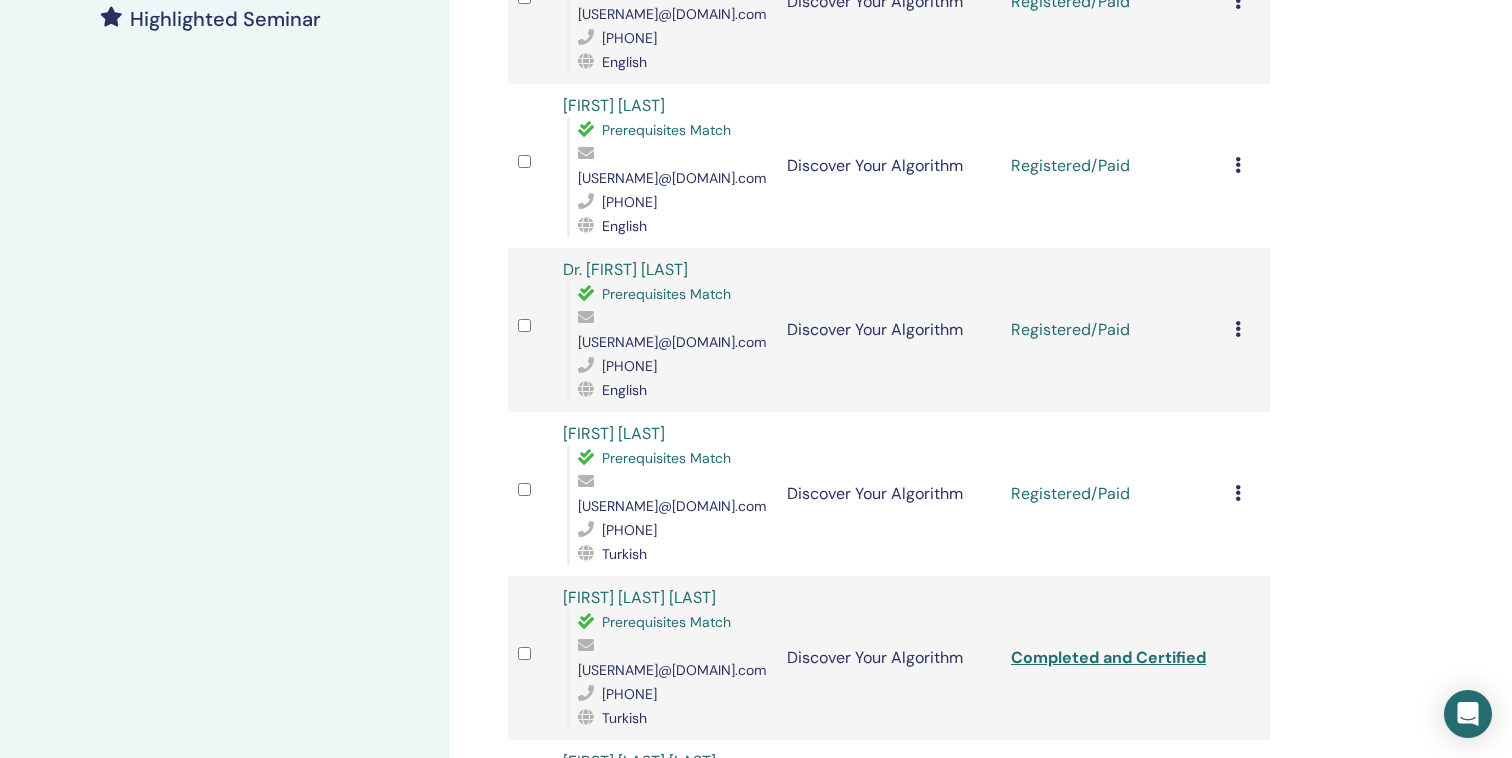 scroll, scrollTop: 600, scrollLeft: 0, axis: vertical 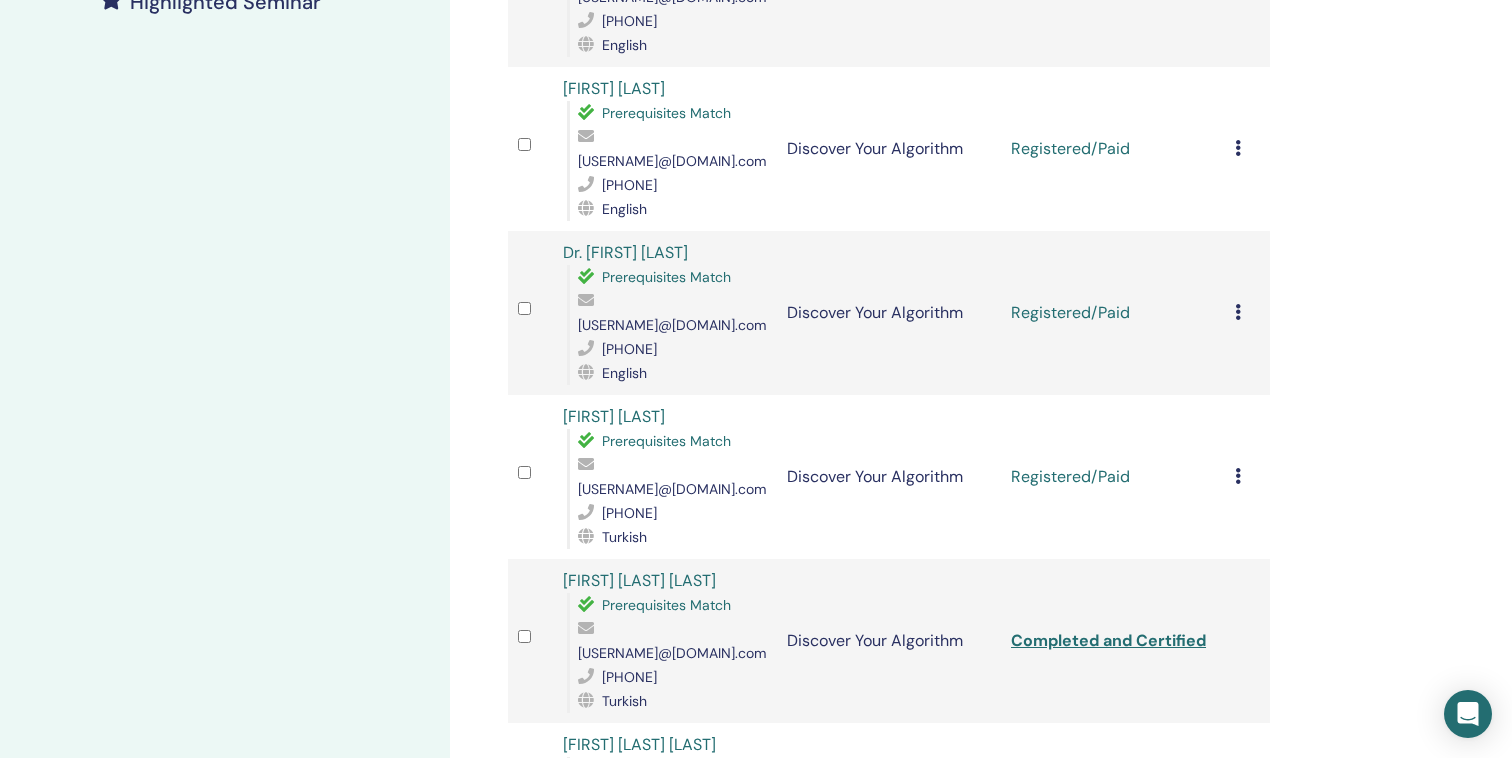 click on "Cancel Registration Do not auto-certify Mark as Paid Mark as Unpaid Mark as Absent Complete and Certify Download Certificate" at bounding box center (1247, 477) 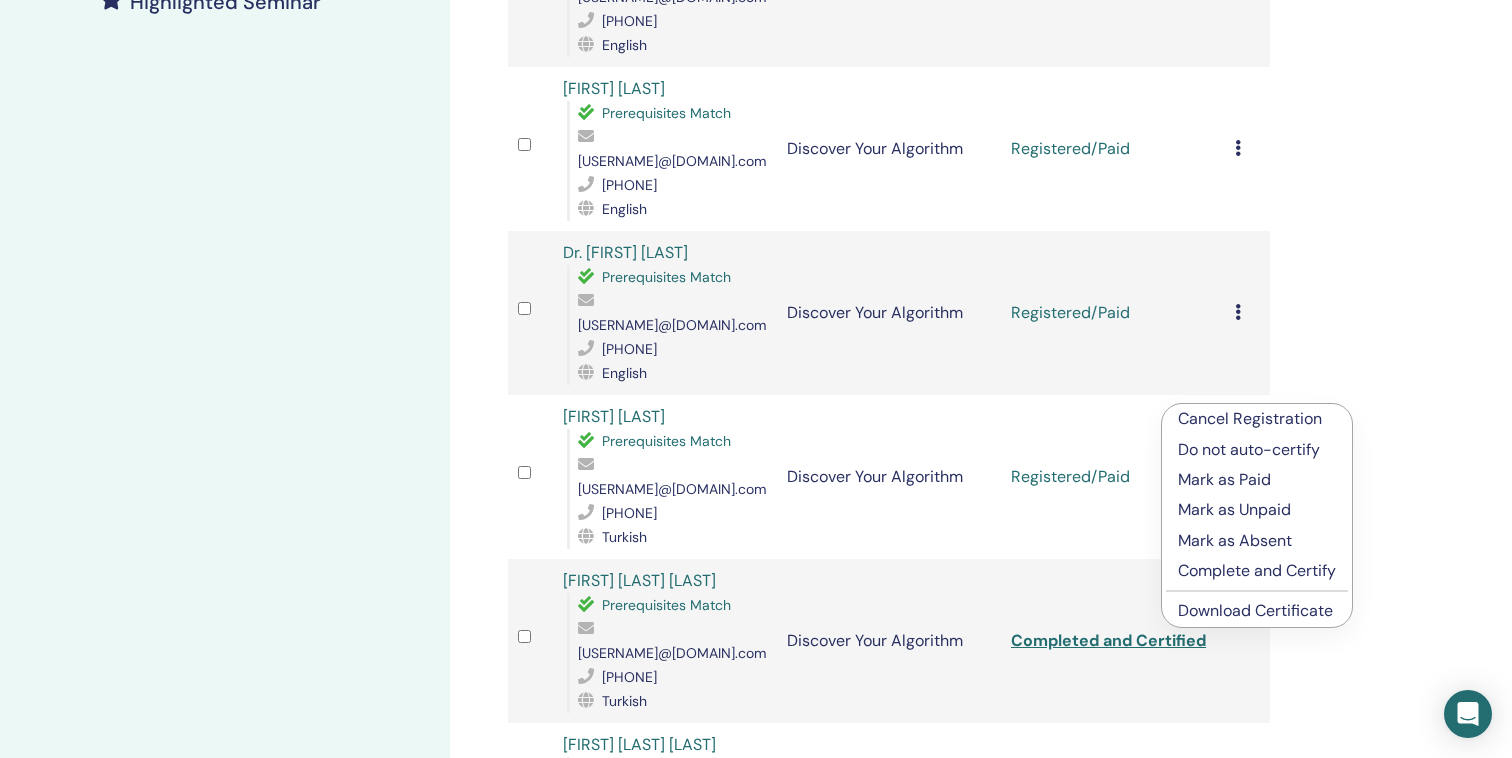 click on "Complete and Certify" at bounding box center [1257, 571] 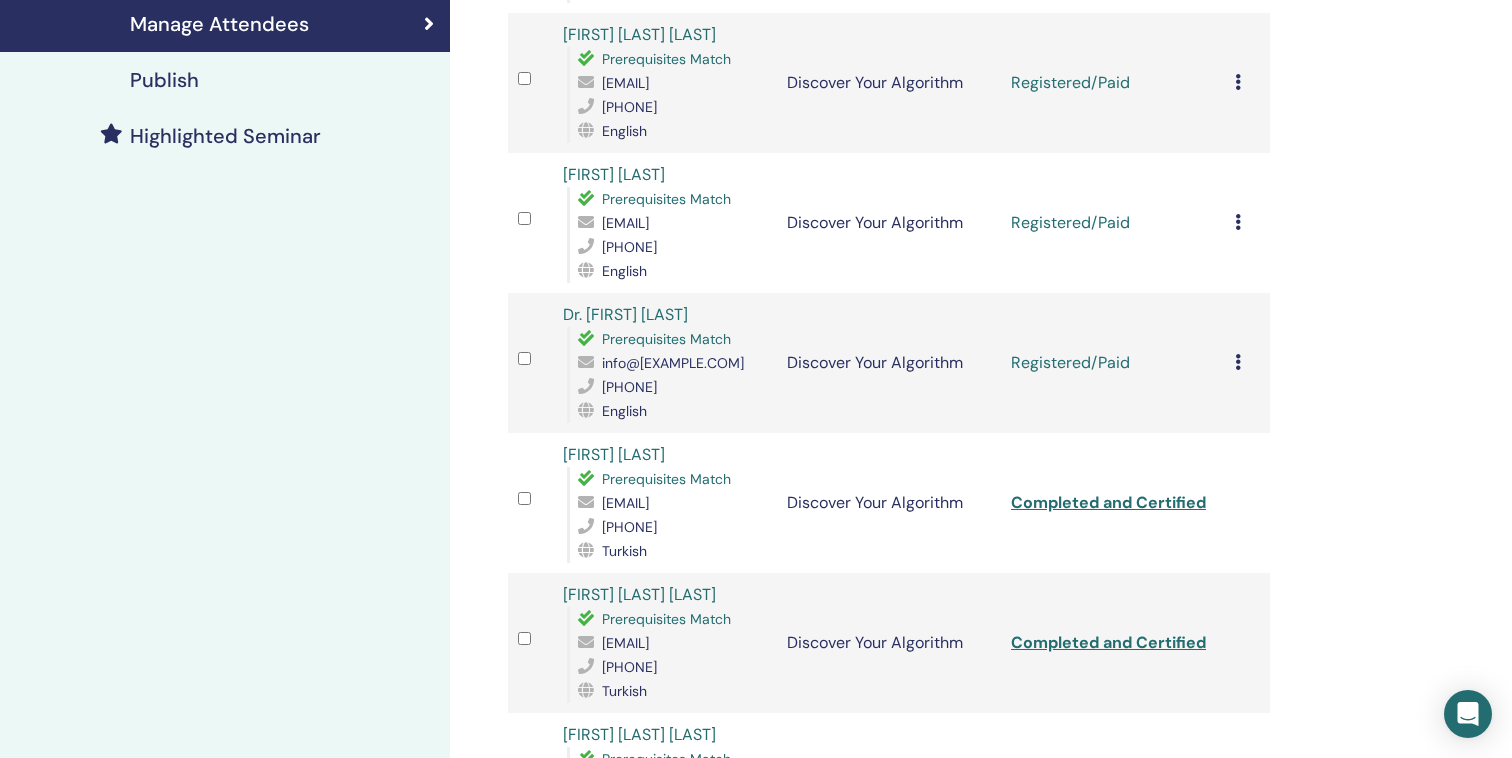 scroll, scrollTop: 480, scrollLeft: 0, axis: vertical 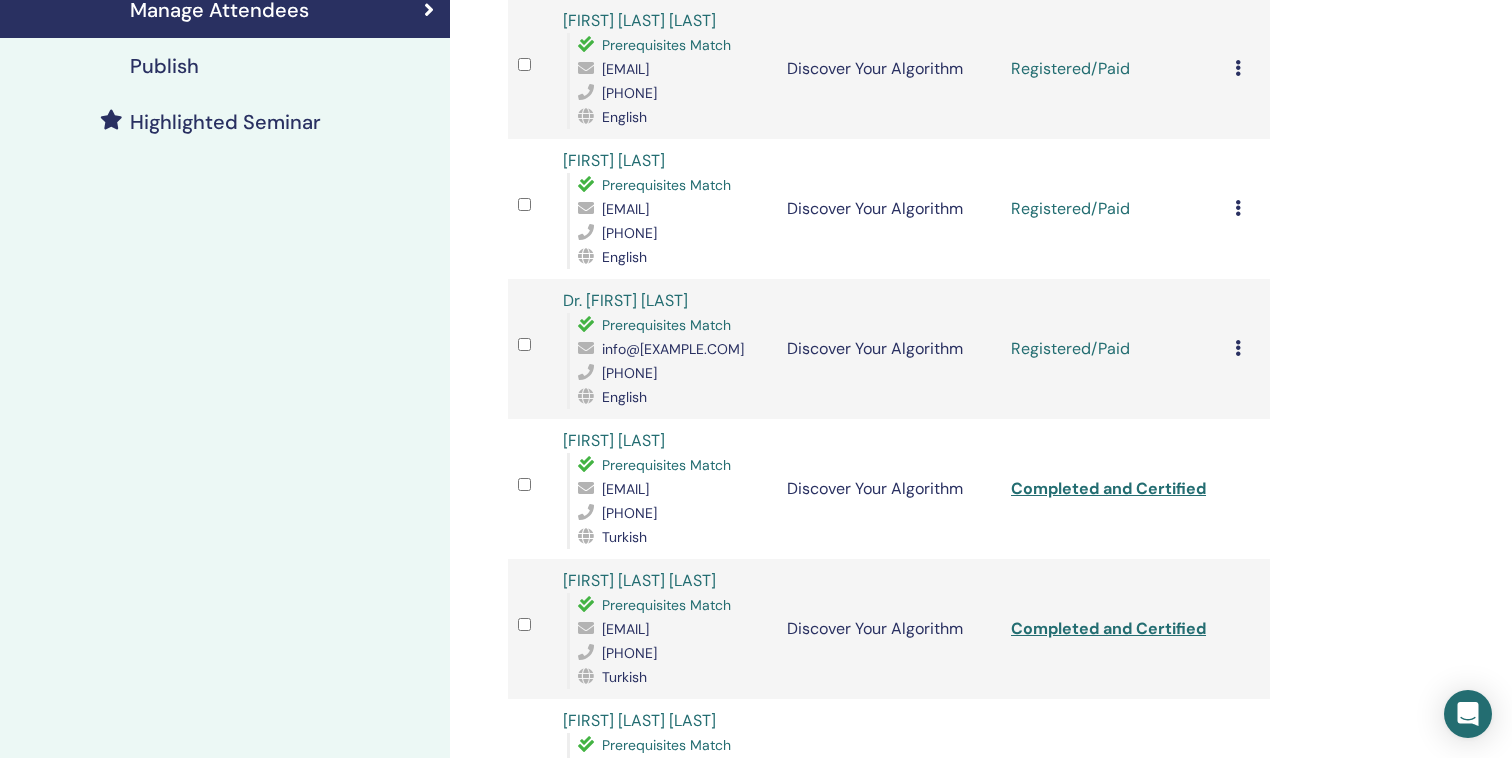 click at bounding box center [1238, 348] 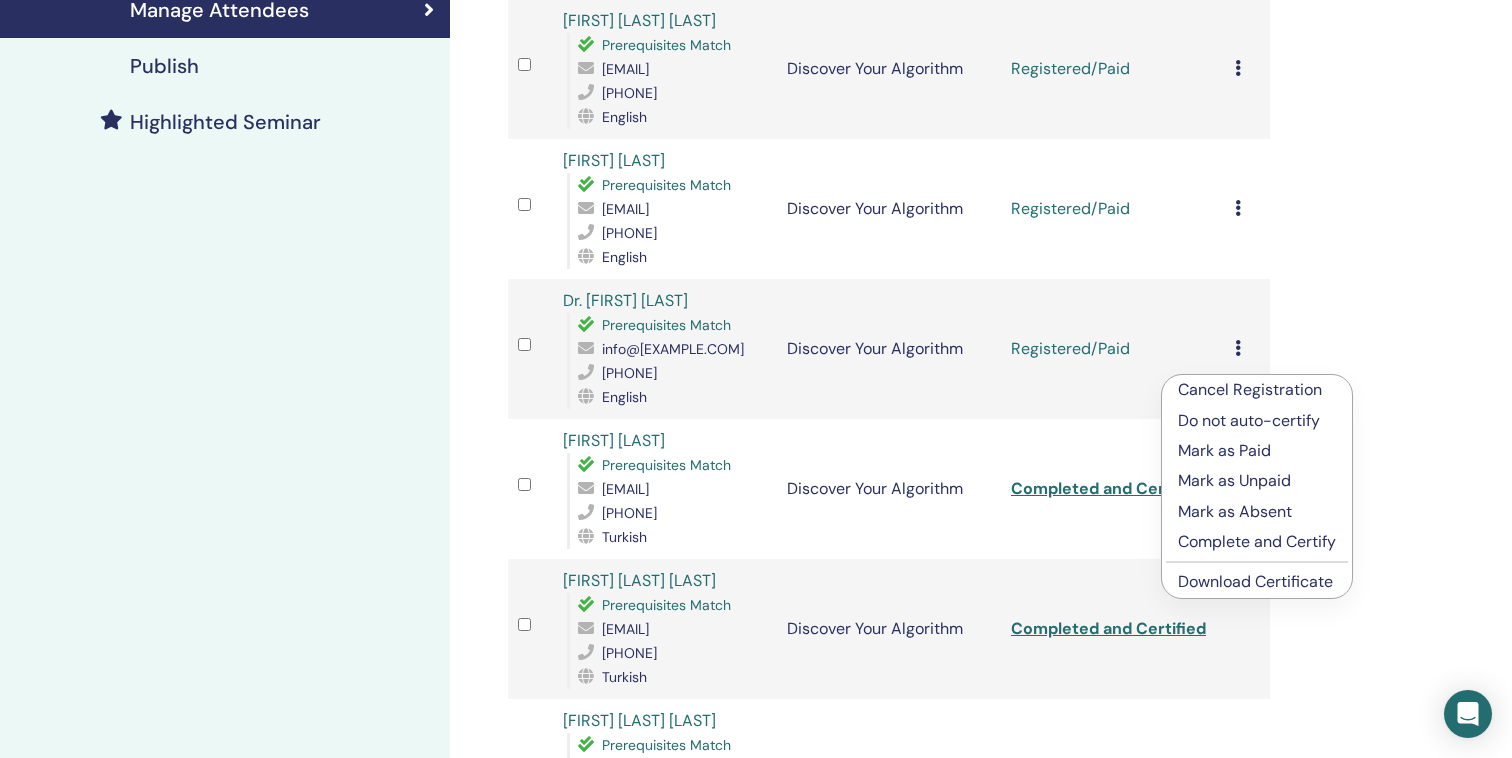 click on "Complete and Certify" at bounding box center [1257, 542] 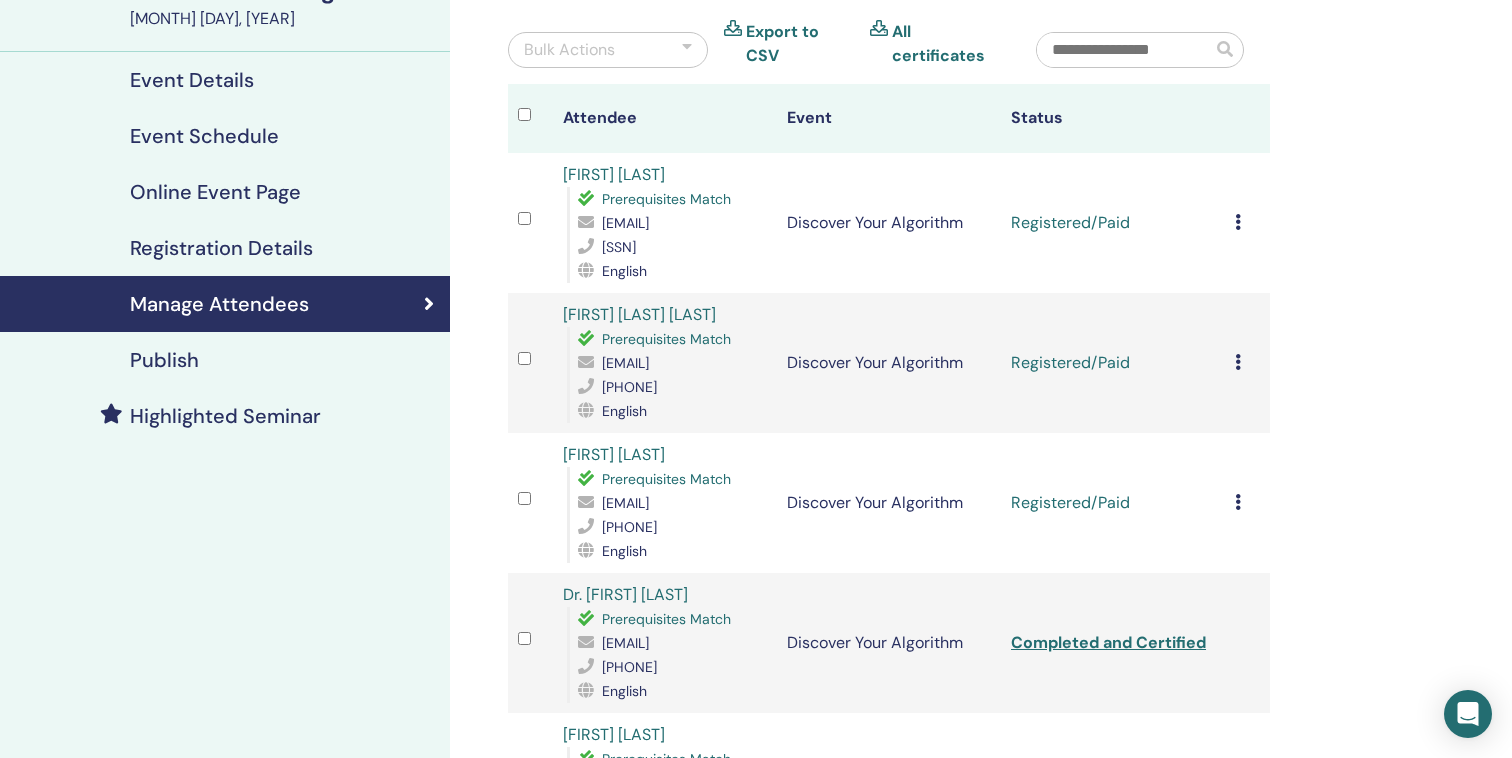 scroll, scrollTop: 240, scrollLeft: 0, axis: vertical 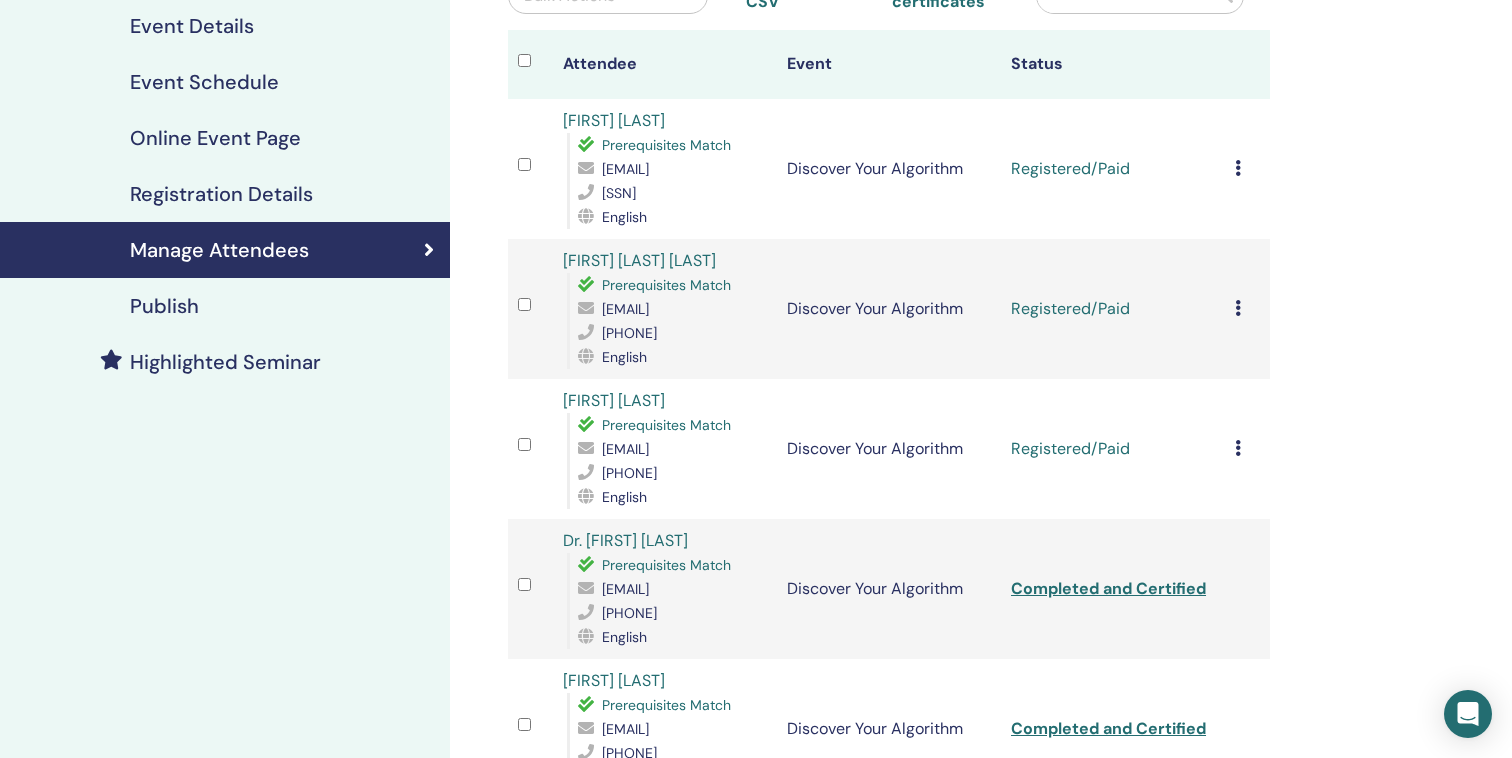 click at bounding box center [1238, 448] 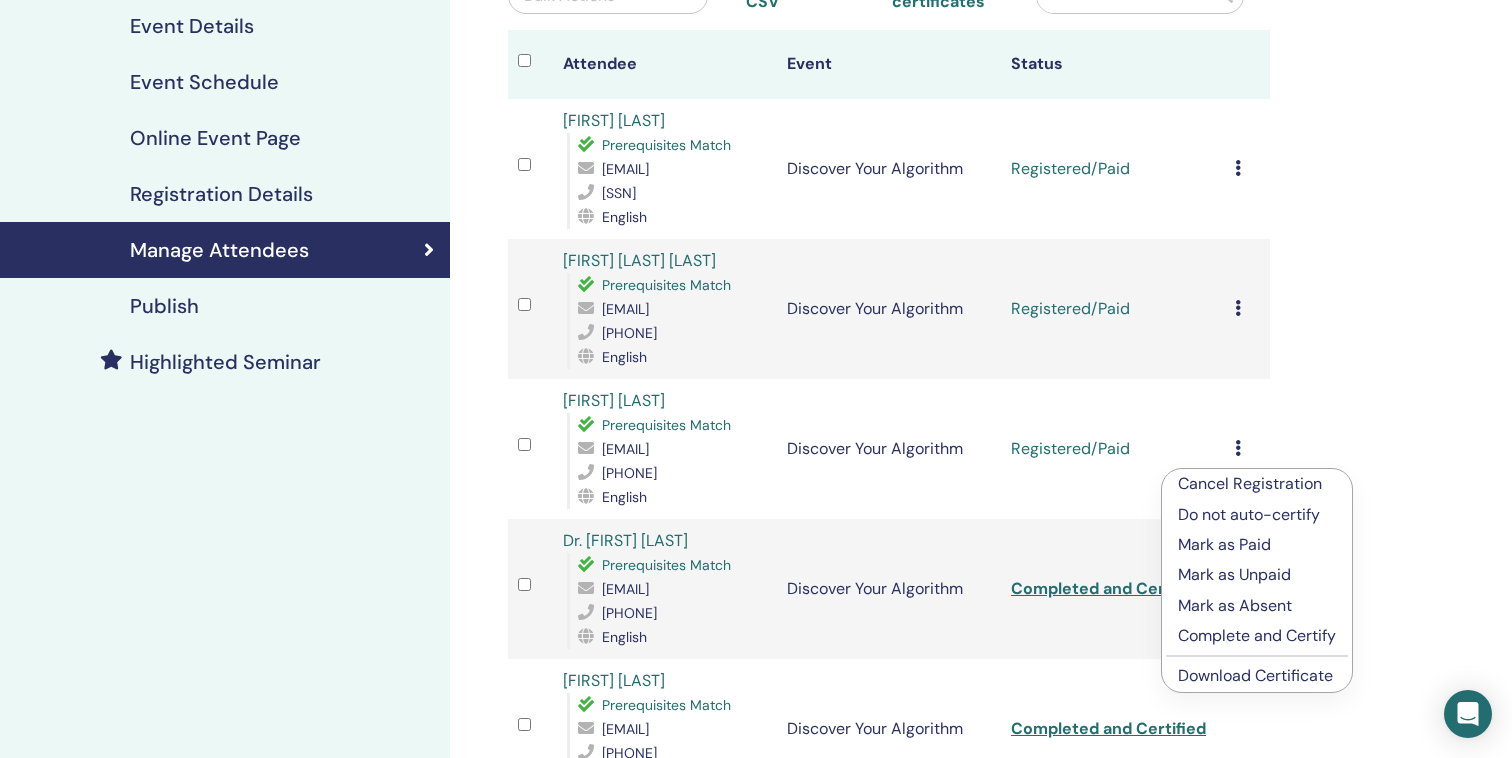 click on "Complete and Certify" at bounding box center [1257, 636] 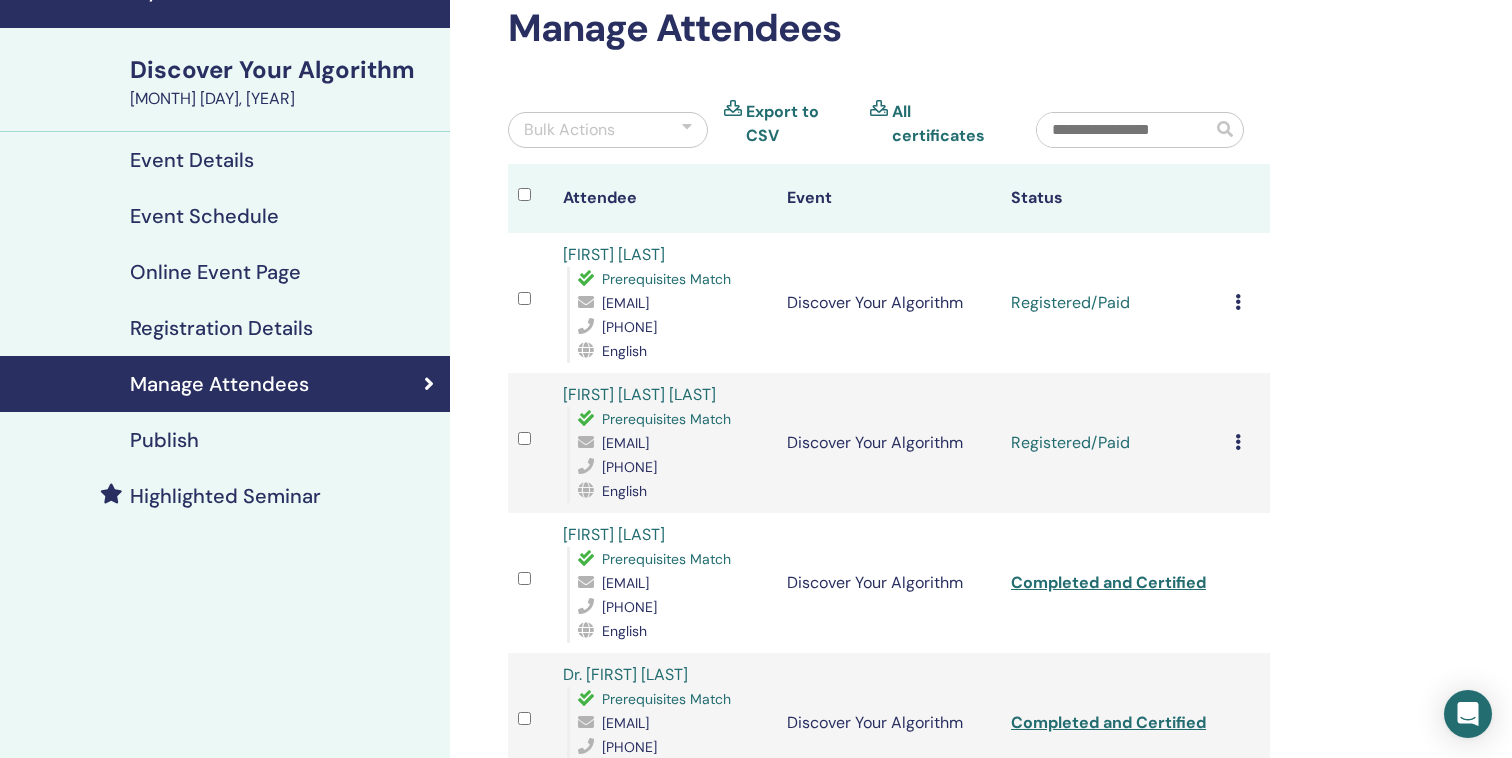 scroll, scrollTop: 120, scrollLeft: 0, axis: vertical 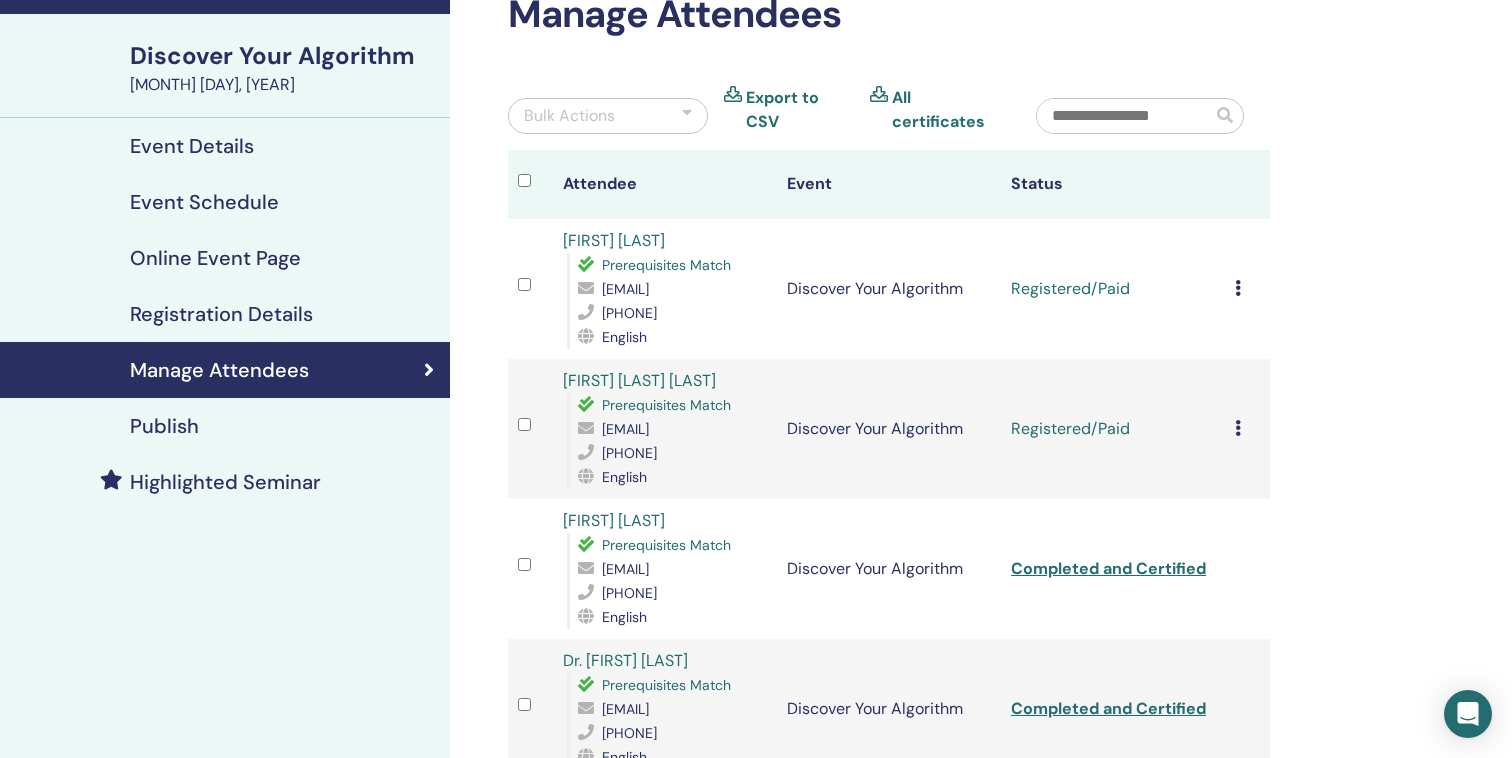 click on "Cancel Registration Do not auto-certify Mark as Paid Mark as Unpaid Mark as Absent Complete and Certify Download Certificate" at bounding box center [1247, 429] 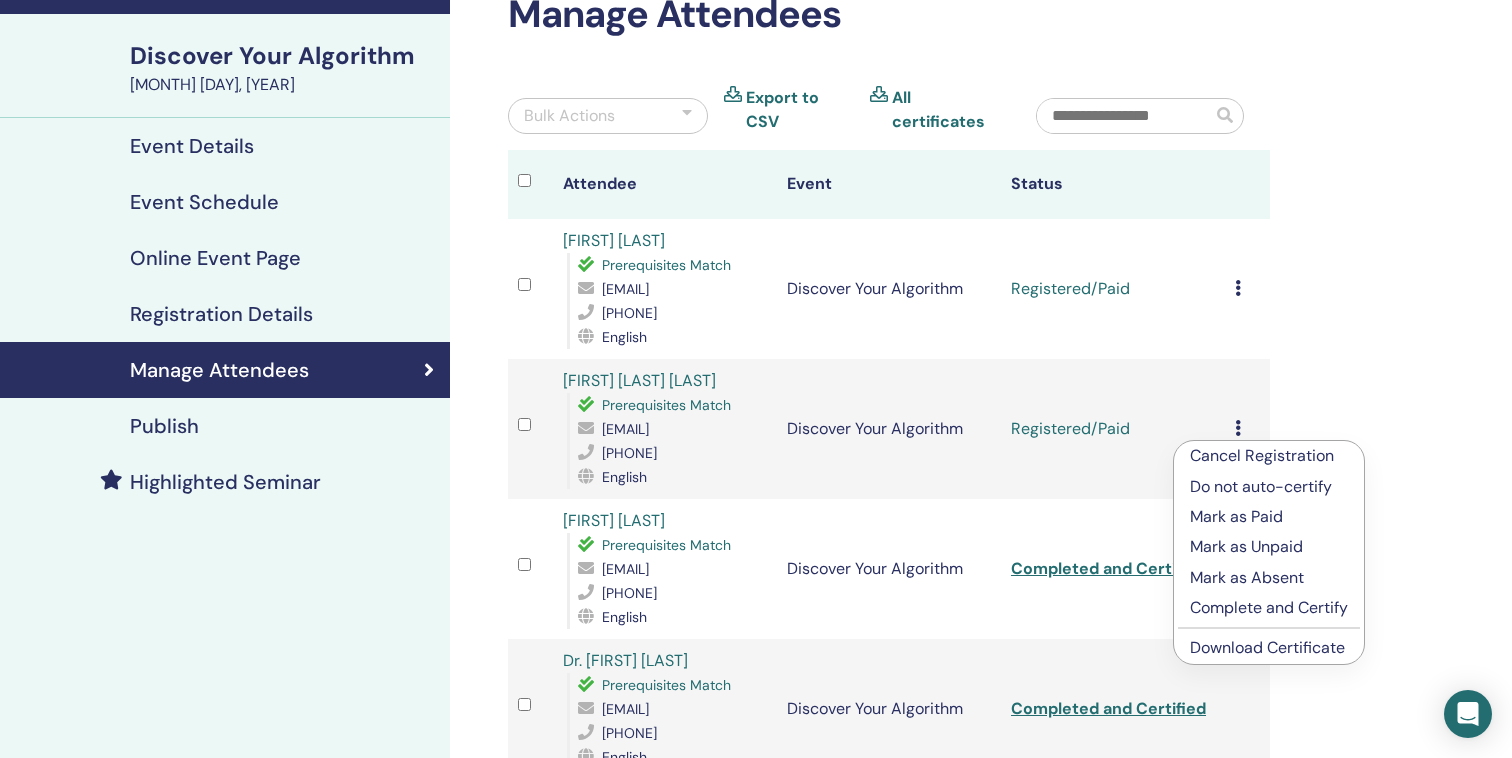 click on "Complete and Certify" at bounding box center (1269, 608) 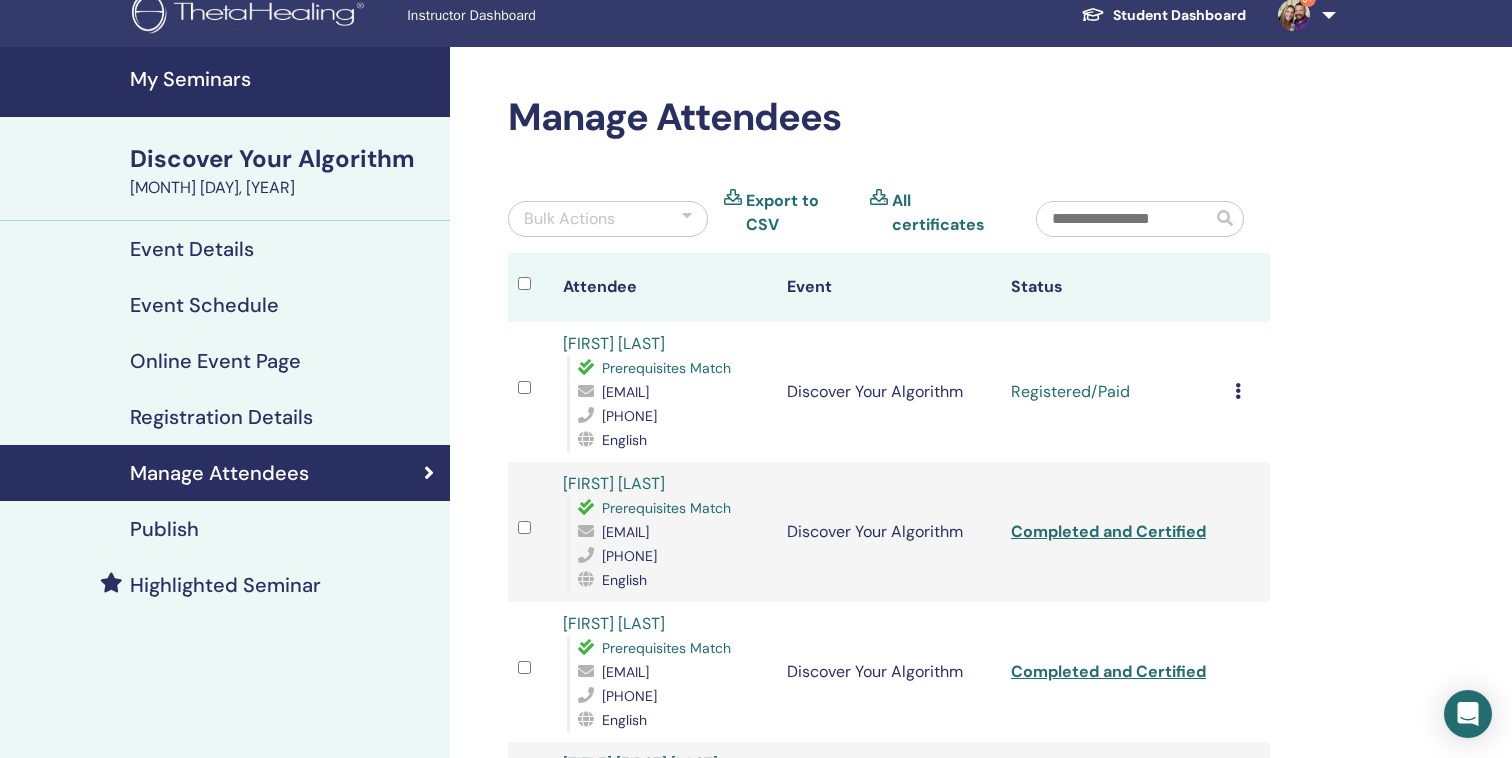 scroll, scrollTop: 0, scrollLeft: 0, axis: both 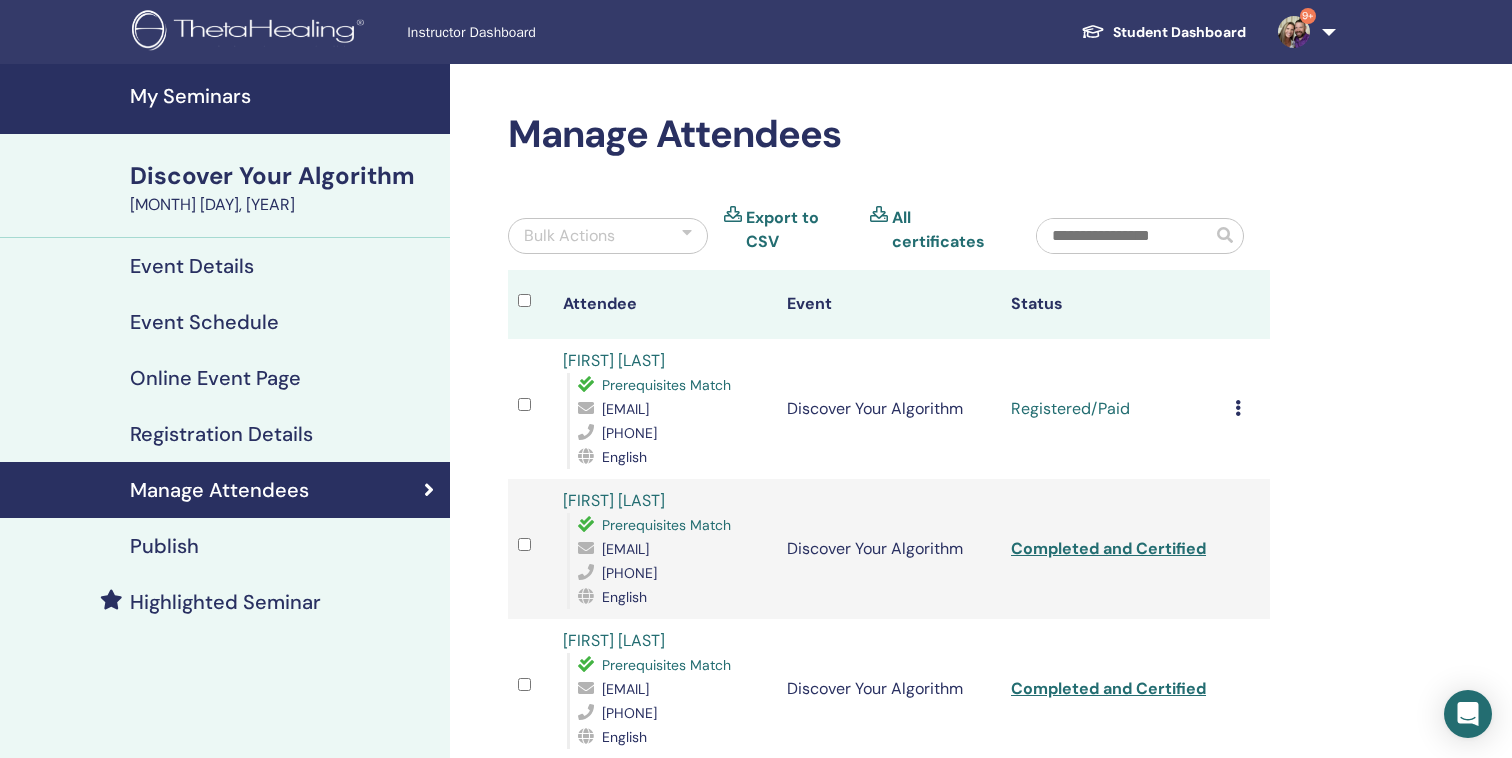 click at bounding box center (1238, 408) 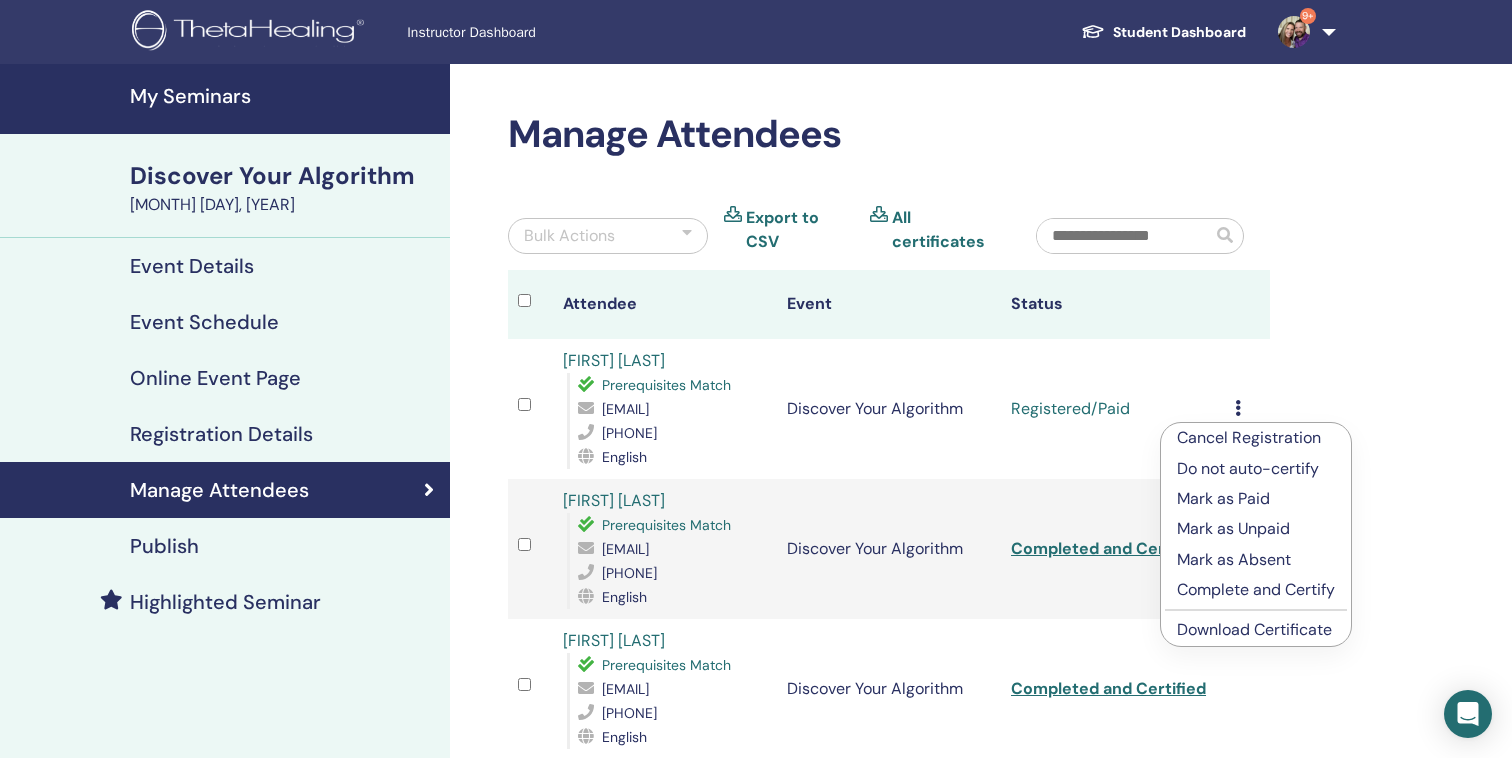 click on "Complete and Certify" at bounding box center [1256, 590] 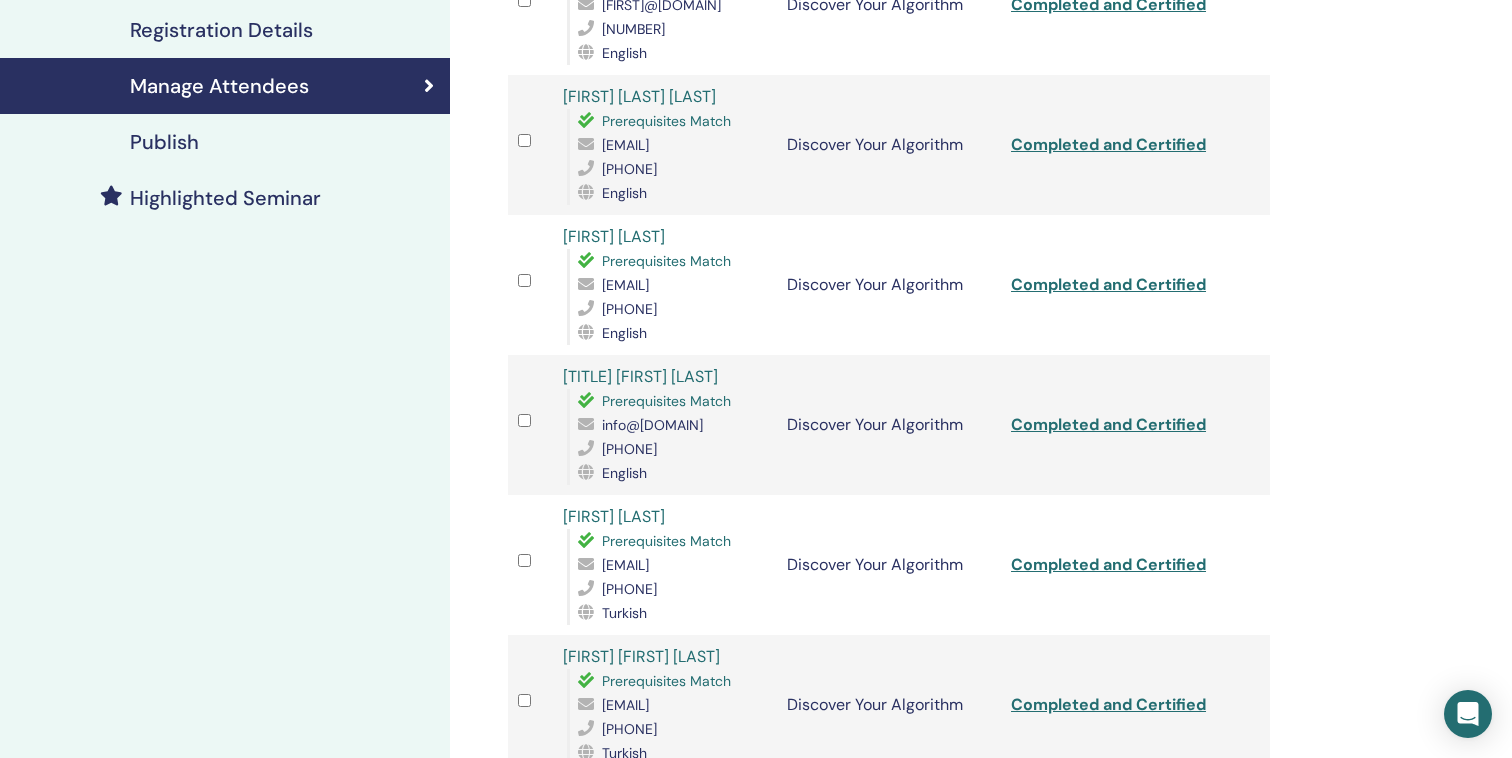 scroll, scrollTop: 0, scrollLeft: 0, axis: both 